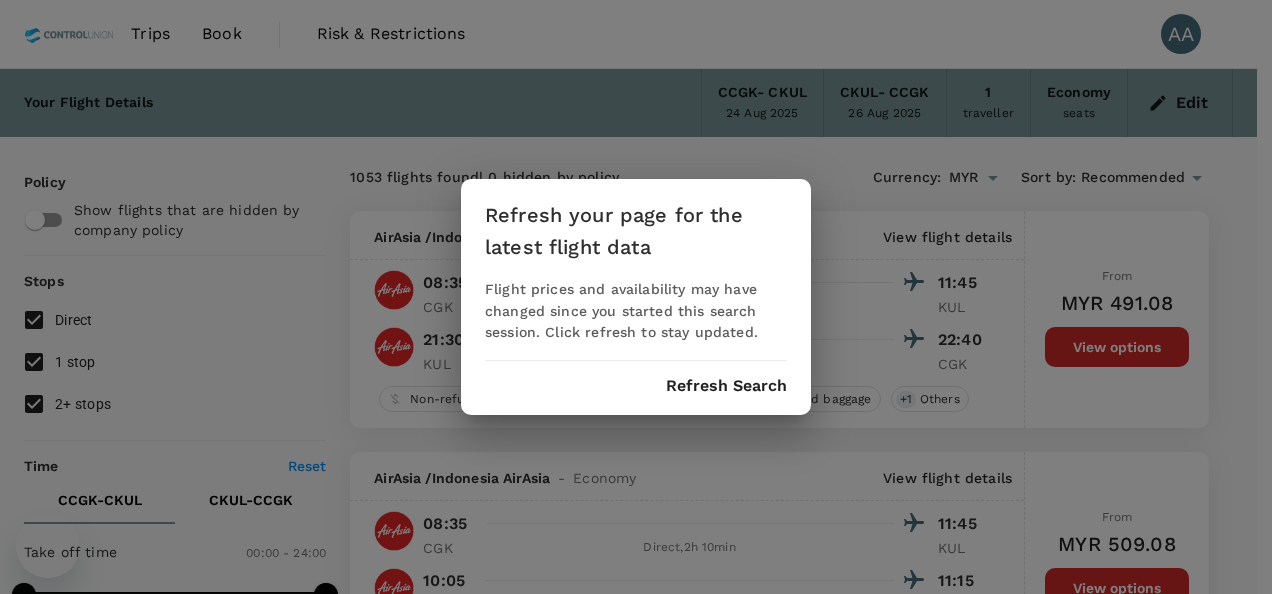 scroll, scrollTop: 0, scrollLeft: 0, axis: both 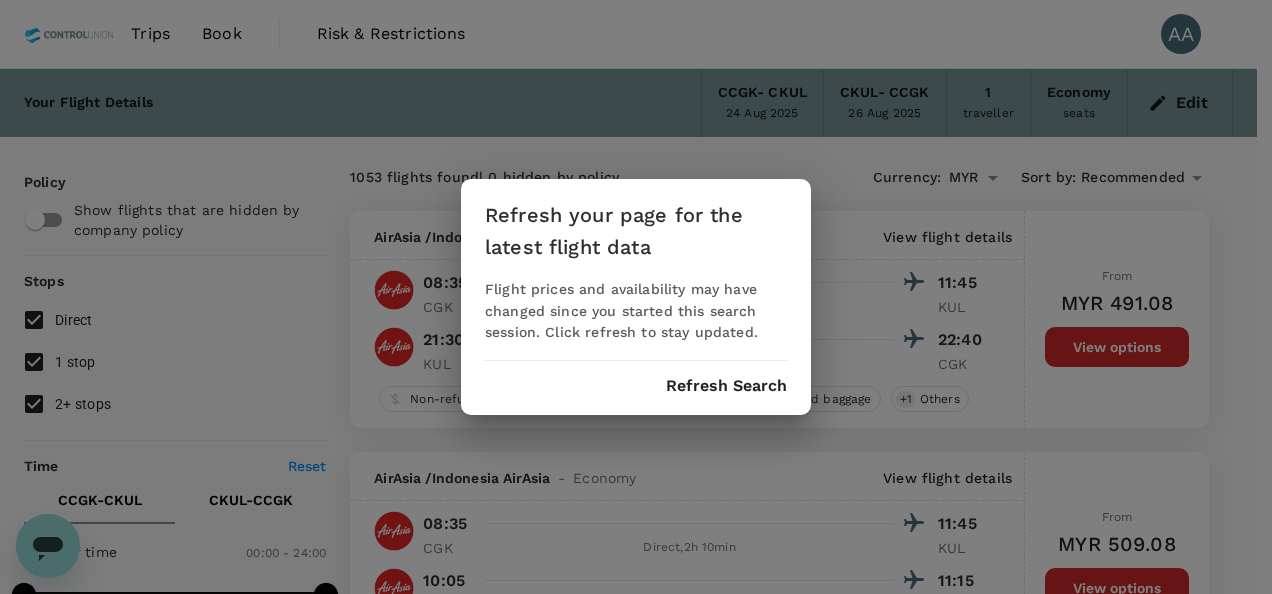 click on "Refresh your page for the latest flight data Flight prices and availability may have changed since you started this search session. Click refresh to stay updated. Refresh Search" at bounding box center [636, 297] 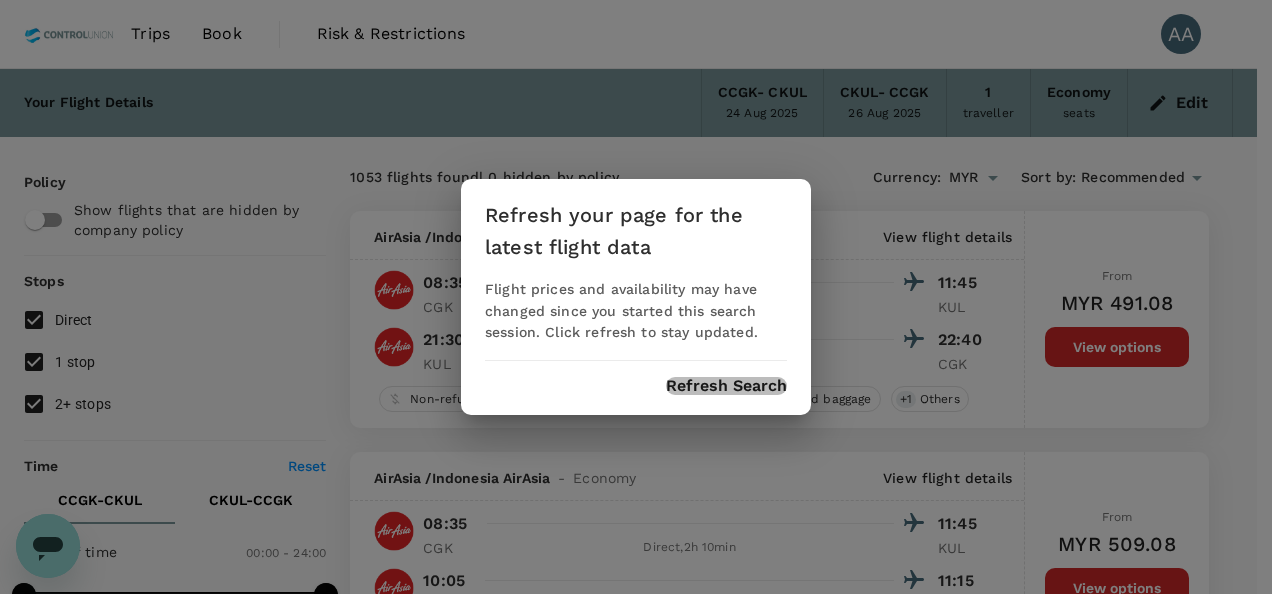 click on "Refresh Search" at bounding box center (726, 386) 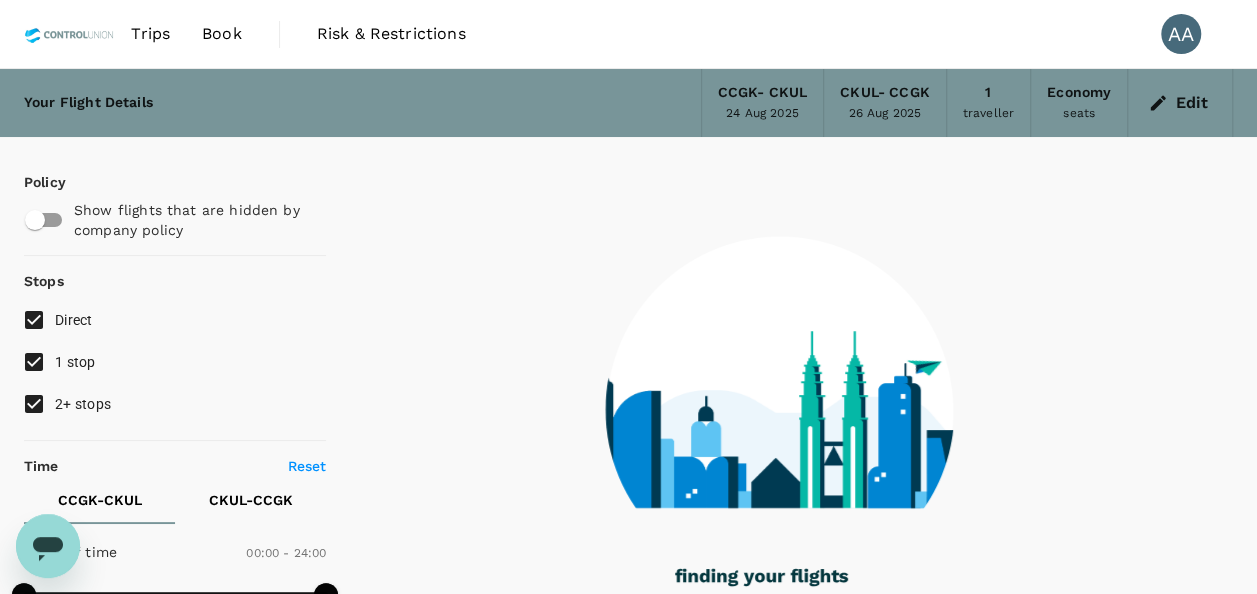 type on "140" 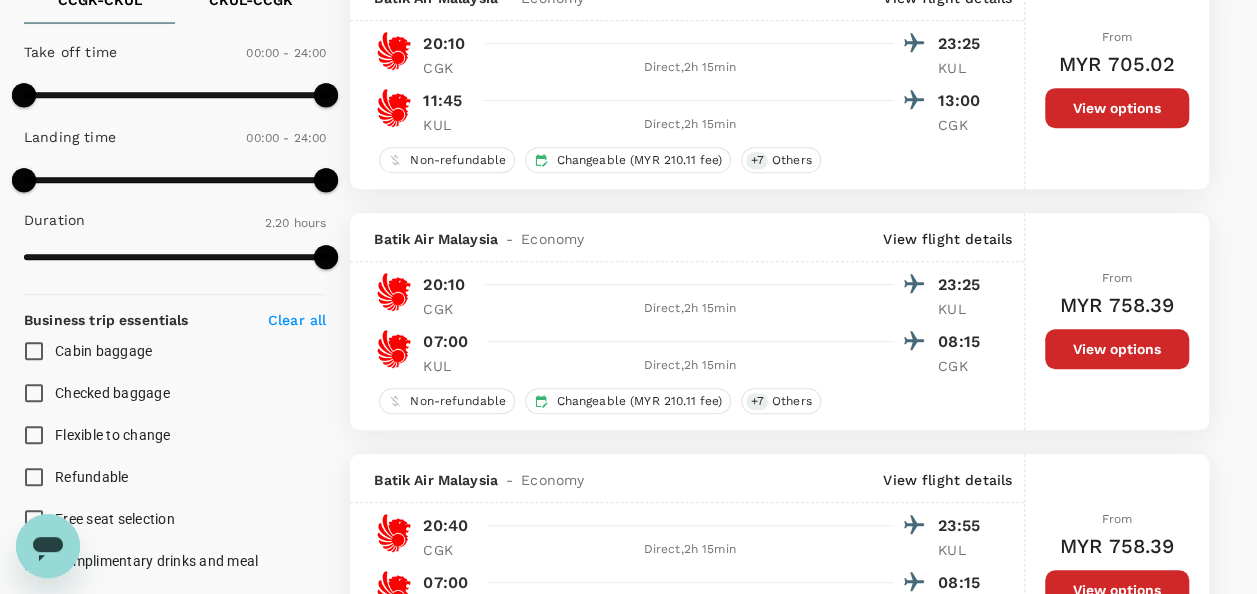scroll, scrollTop: 0, scrollLeft: 0, axis: both 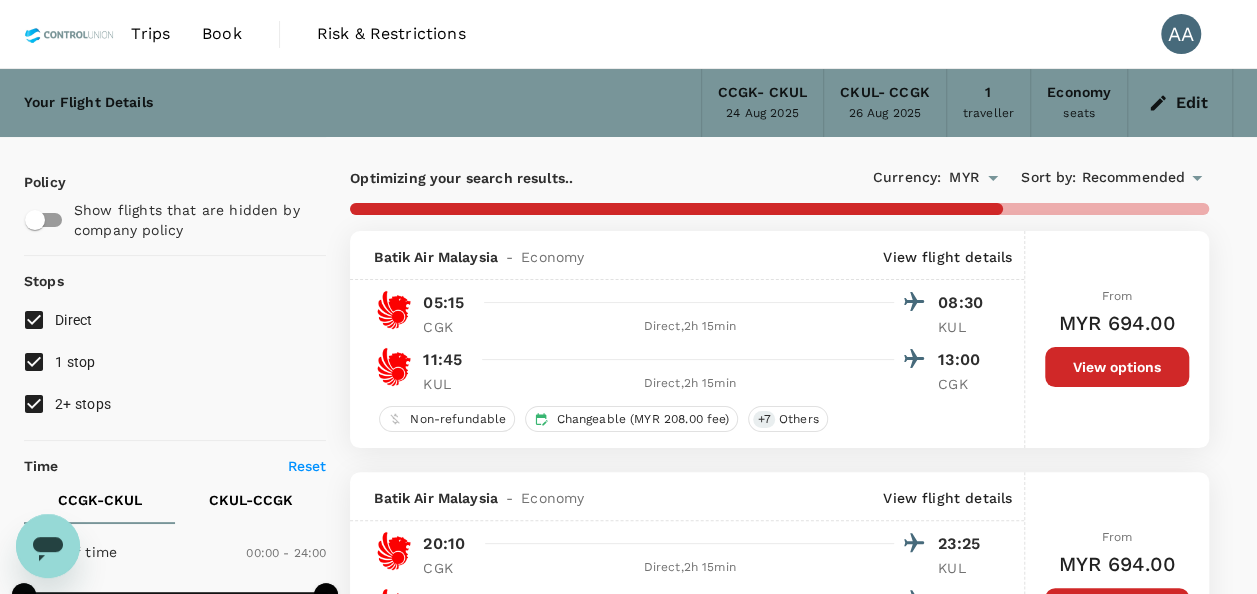 click on "Book" at bounding box center [222, 34] 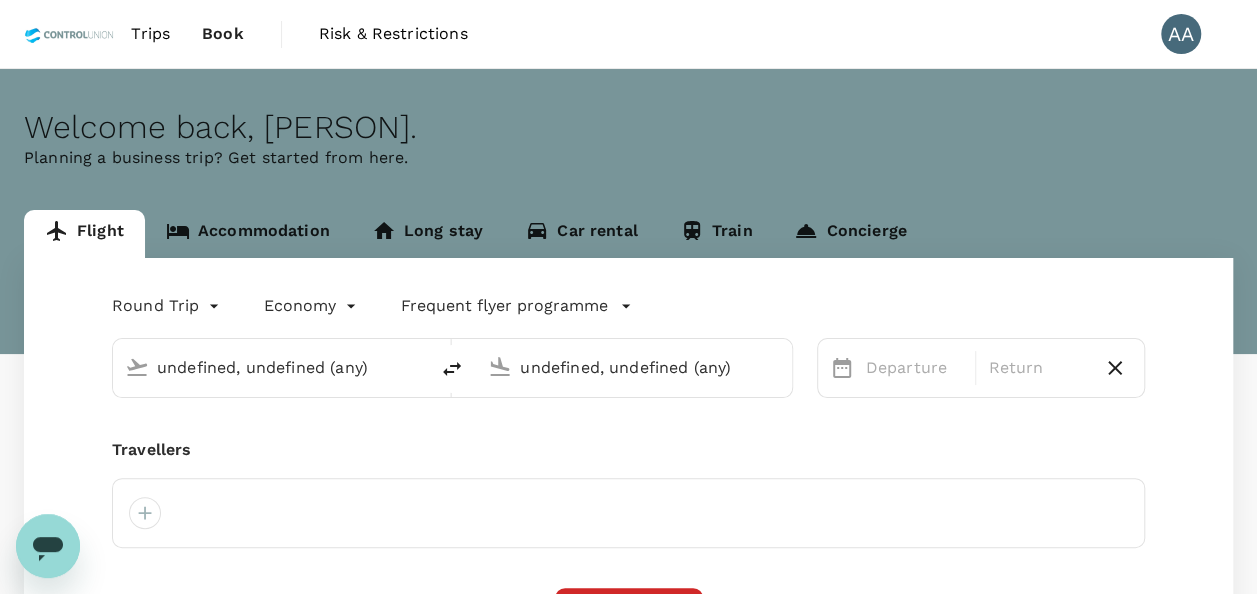 type 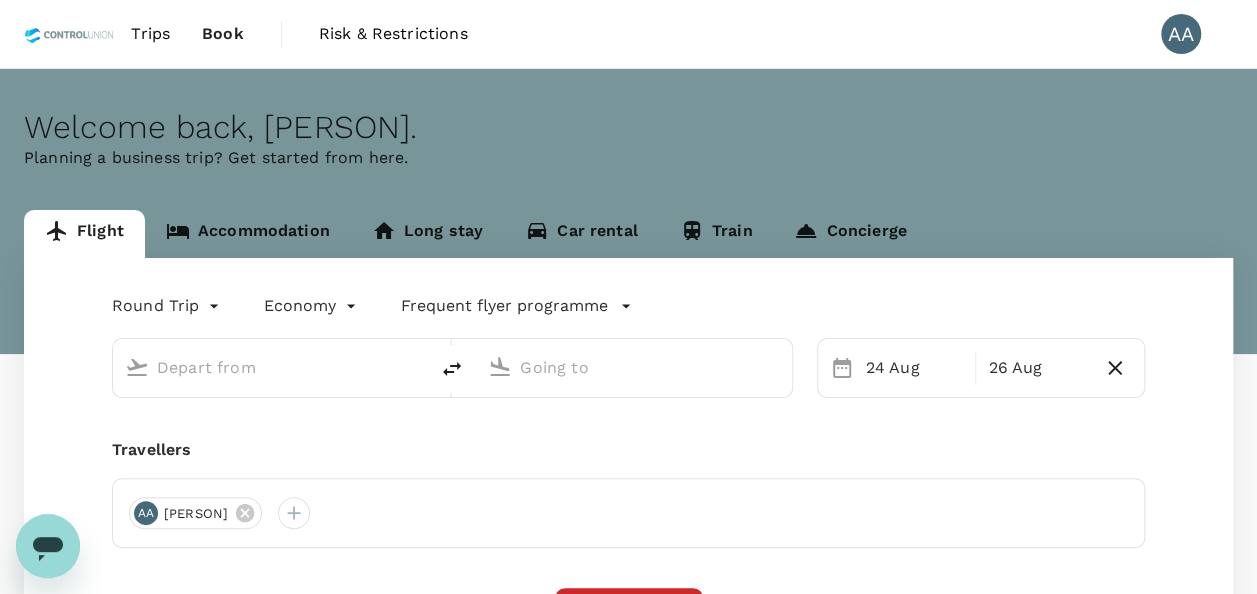 type on "[CITY], [COUNTRY] (any)" 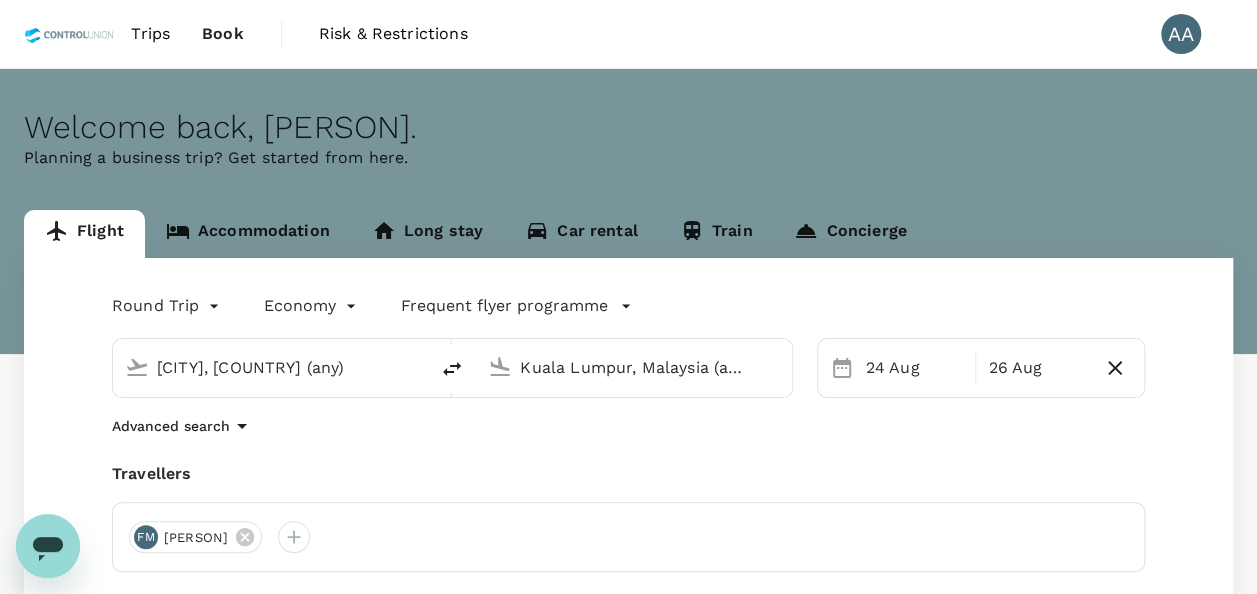 type 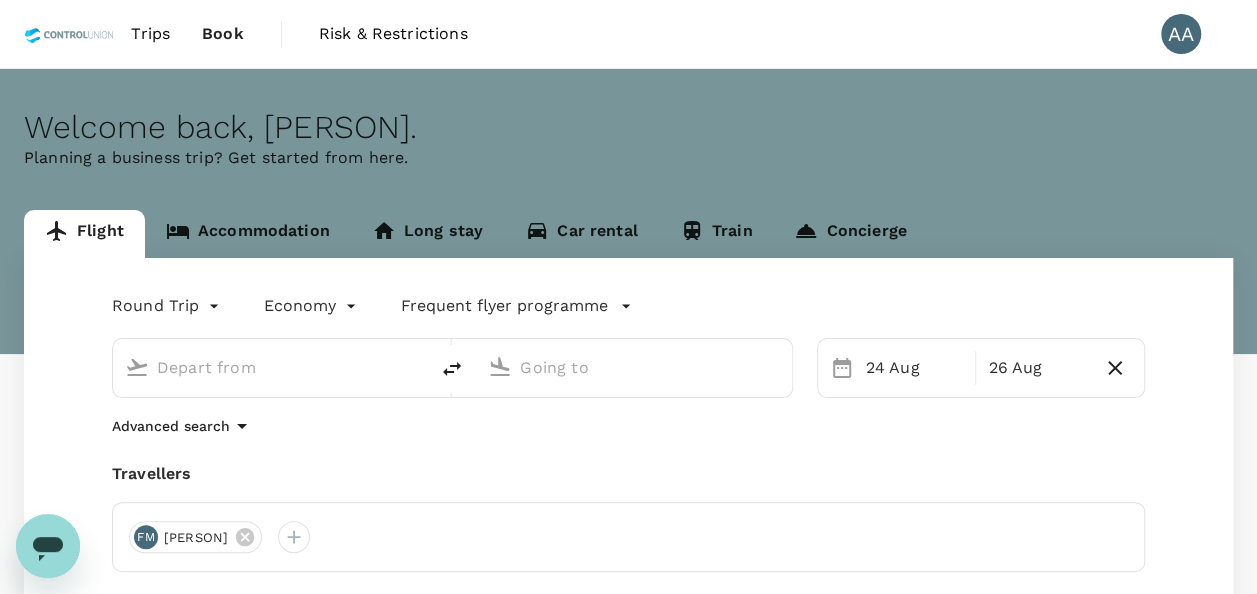 type on "[CITY], [COUNTRY] (any)" 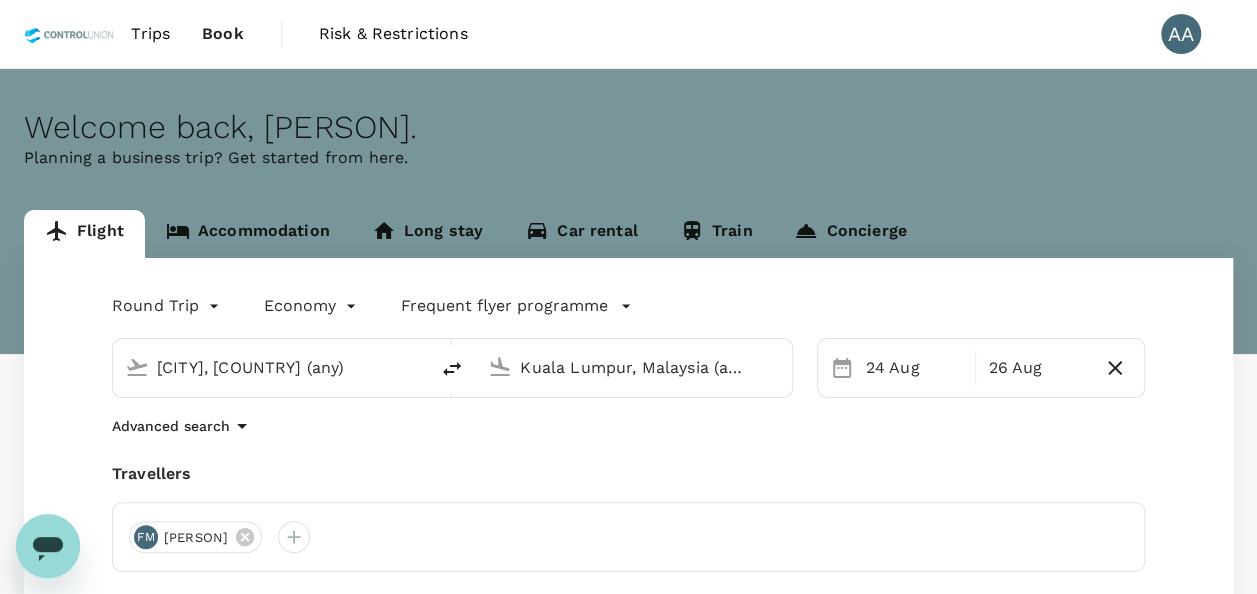 drag, startPoint x: 369, startPoint y: 362, endPoint x: 0, endPoint y: 328, distance: 370.56308 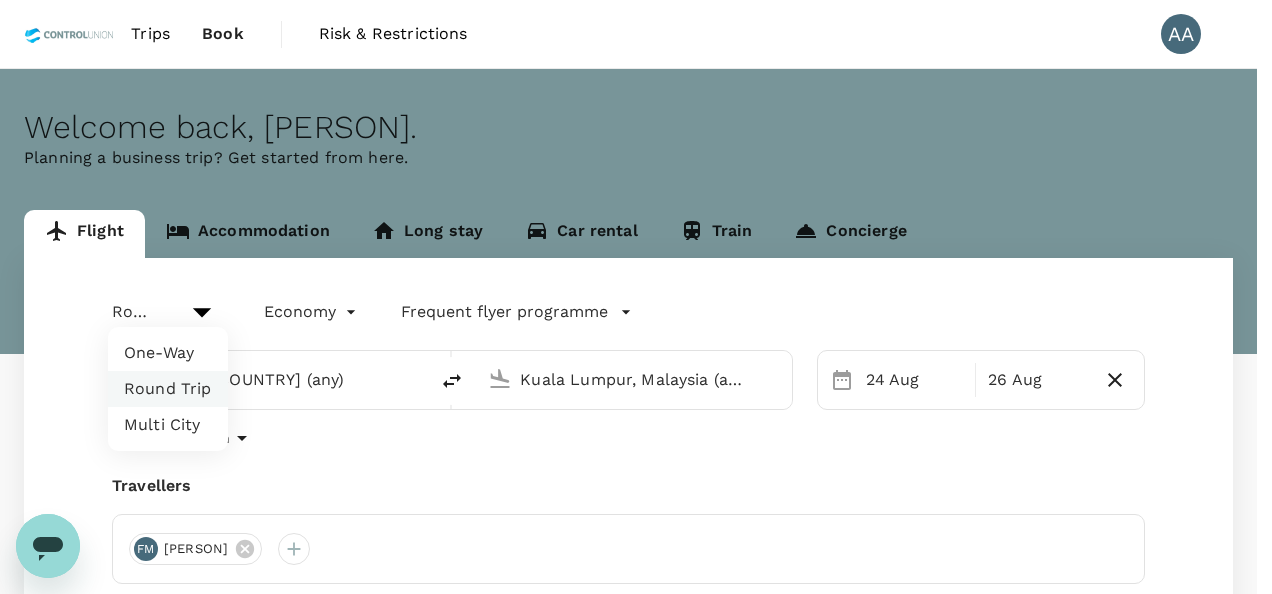 click on "Trips Book Risk & Restrictions AA Welcome back , [PERSON] . Planning a business trip? Get started from here. Flight Accommodation Long stay Car rental Train Concierge Round Trip roundtrip Economy economy Frequent flyer programme [CITY], [COUNTRY] (any) [CITY], [COUNTRY] (any) 24 Aug 26 Aug Advanced search Travellers ​ FM [PERSON] Find flights Version 3.48.3 Privacy Policy Terms of Use Help Centre Frequent flyer programme Add new One-Way Round Trip Multi City" at bounding box center [636, 436] 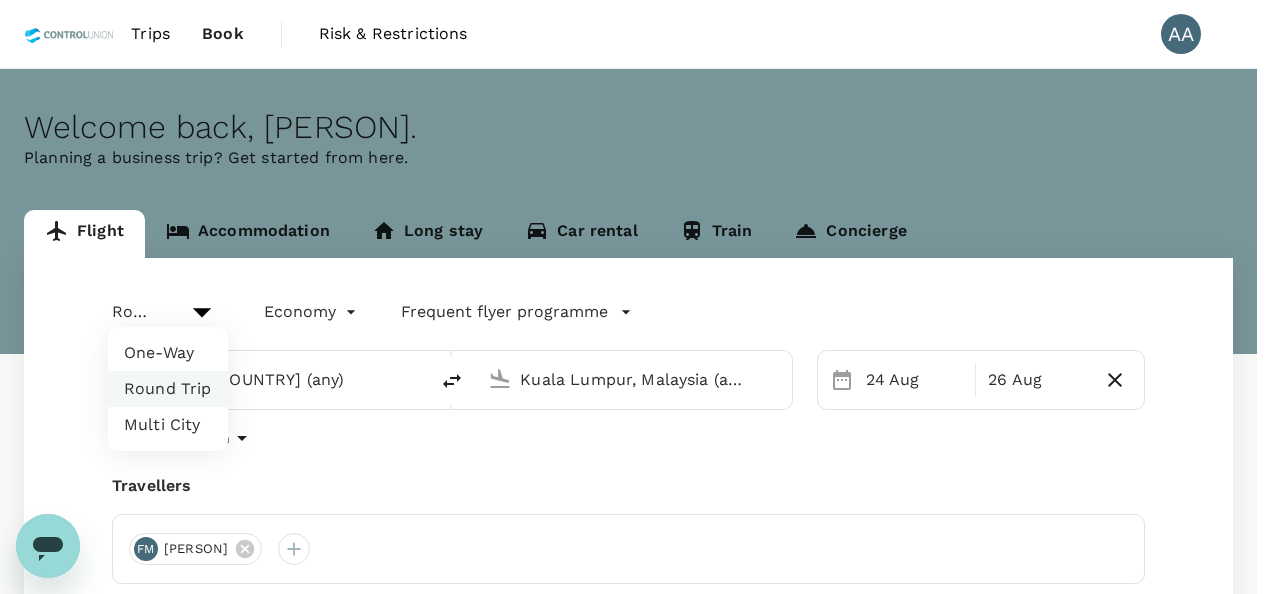 click on "Multi City" at bounding box center (168, 425) 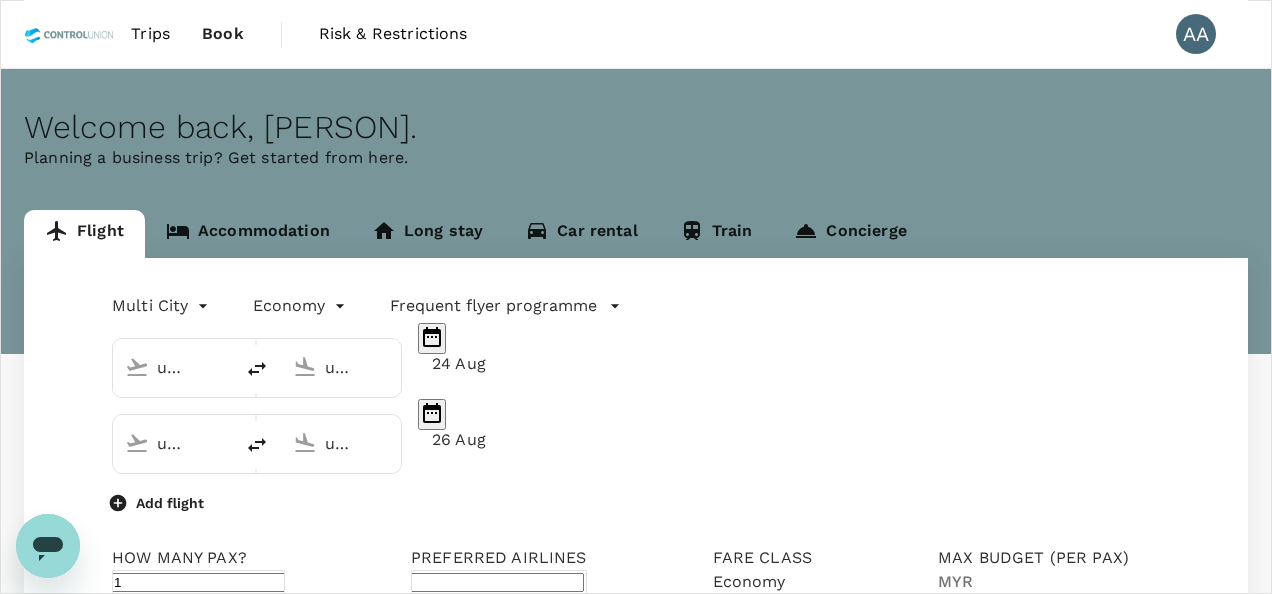 type on "[CITY], [COUNTRY] (any)" 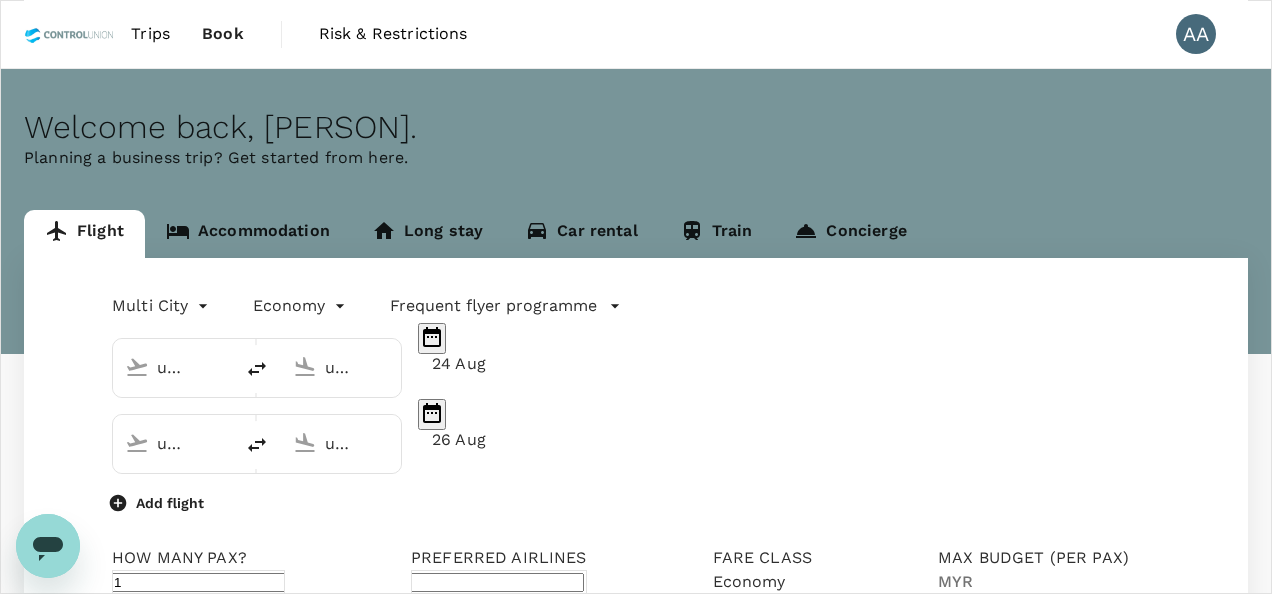 type on "Kuala Lumpur, Malaysia (any)" 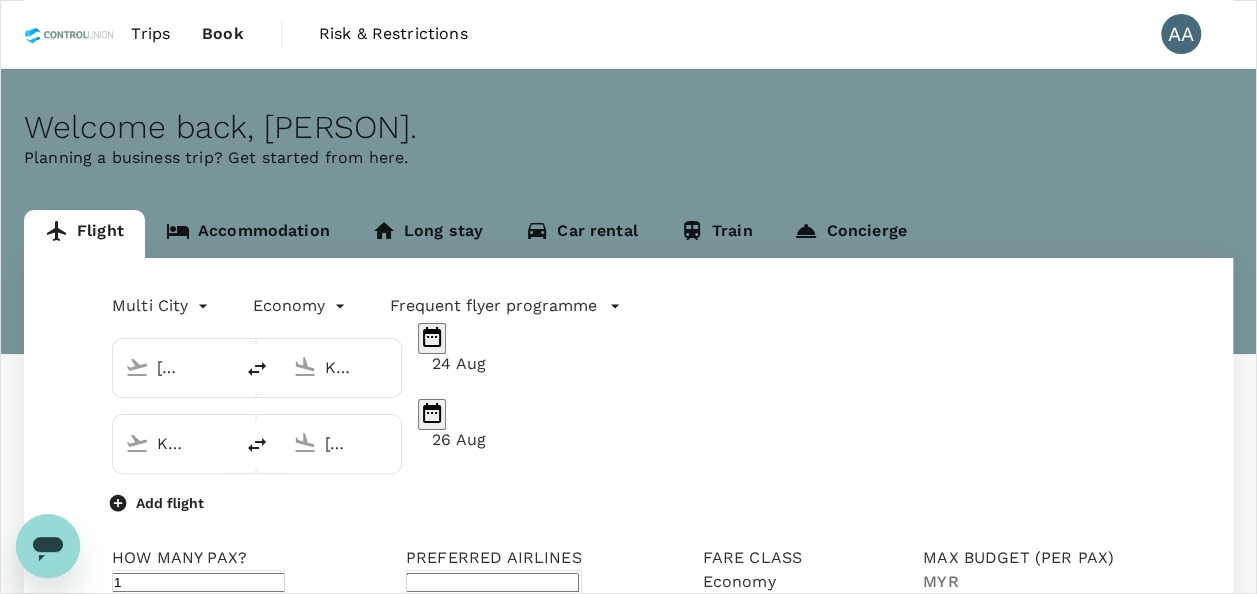 click on "[CITY], [COUNTRY] (any)" at bounding box center (174, 367) 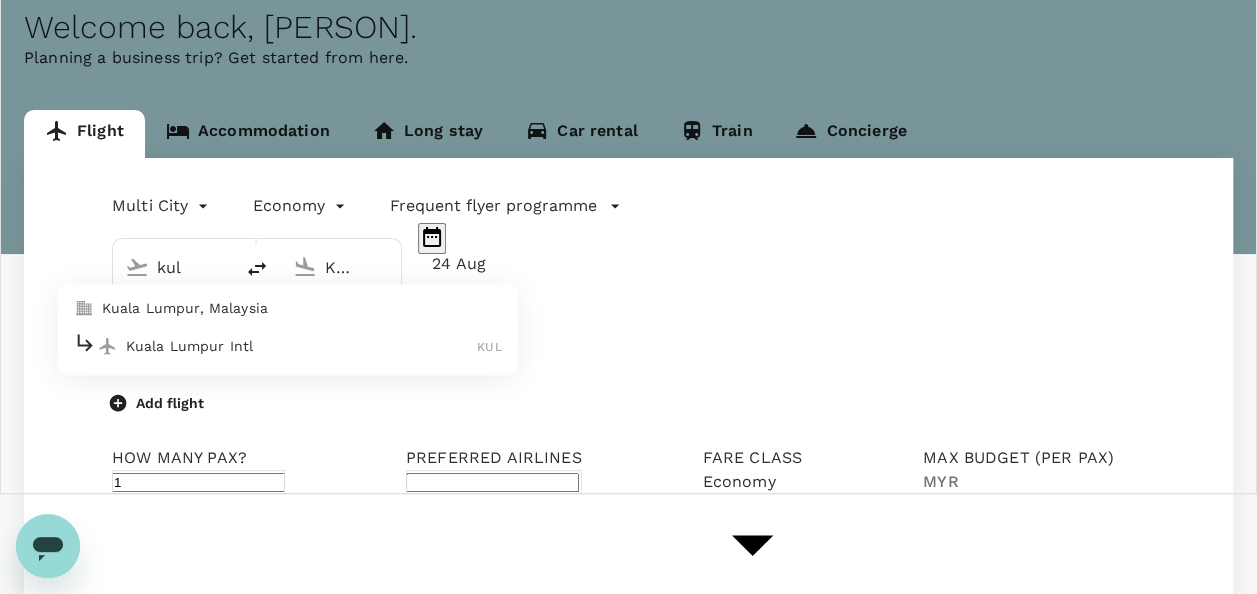 click on "Kuala Lumpur, Malaysia" at bounding box center (302, 309) 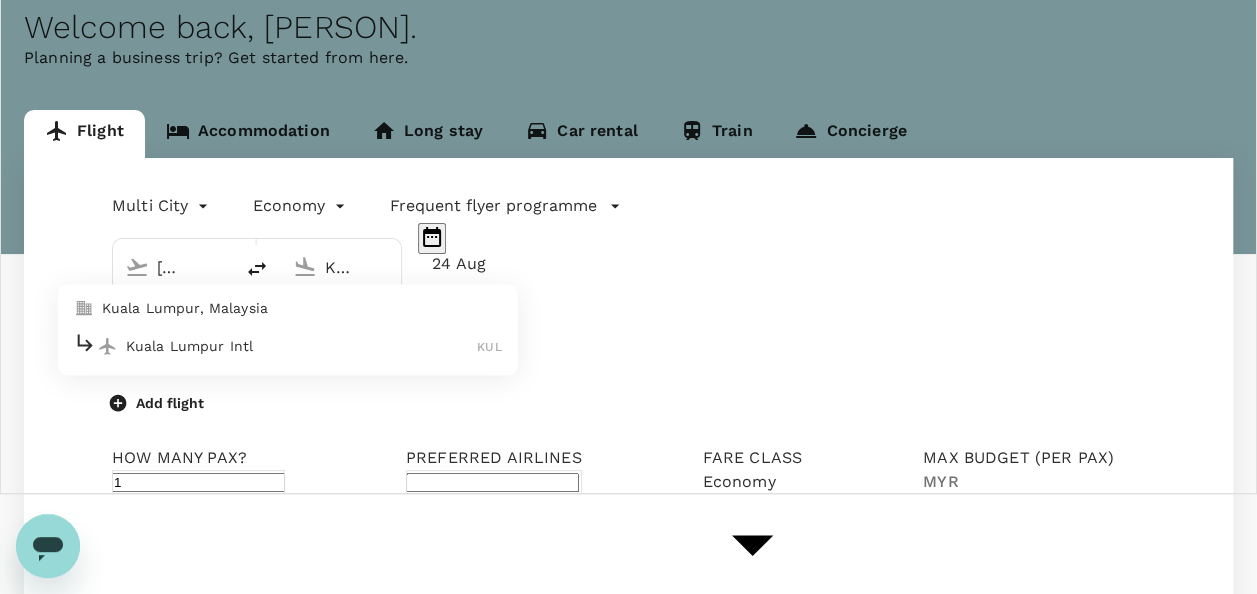 type on "Kuala Lumpur, Malaysia (any)" 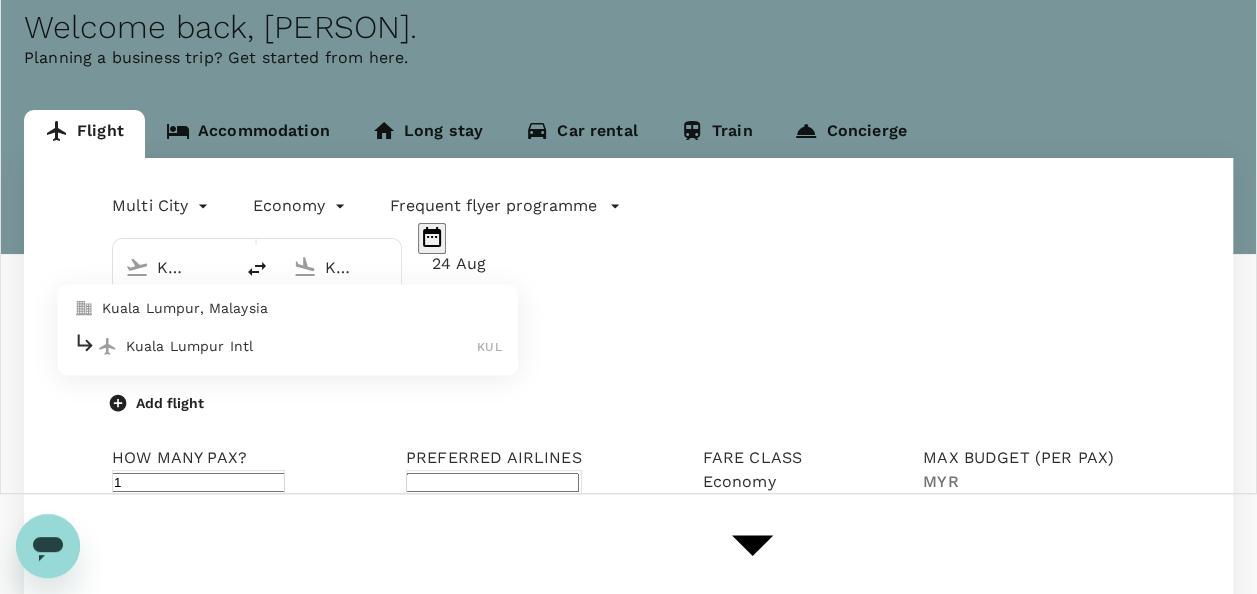 scroll, scrollTop: 0, scrollLeft: 2, axis: horizontal 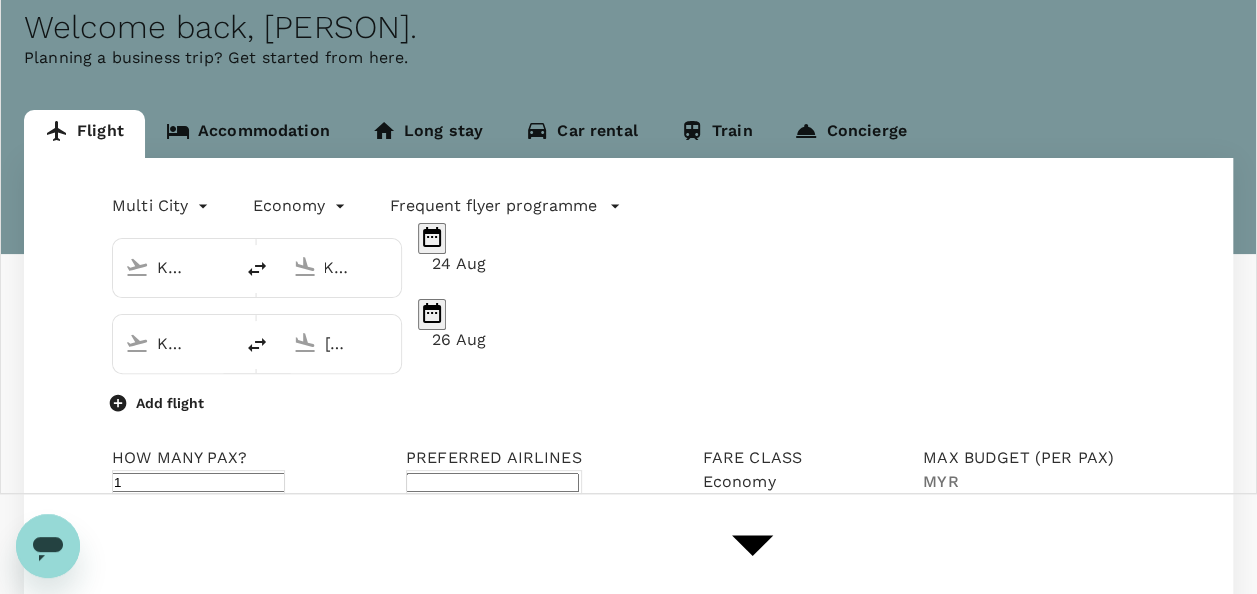 drag, startPoint x: 768, startPoint y: 266, endPoint x: 238, endPoint y: 206, distance: 533.38544 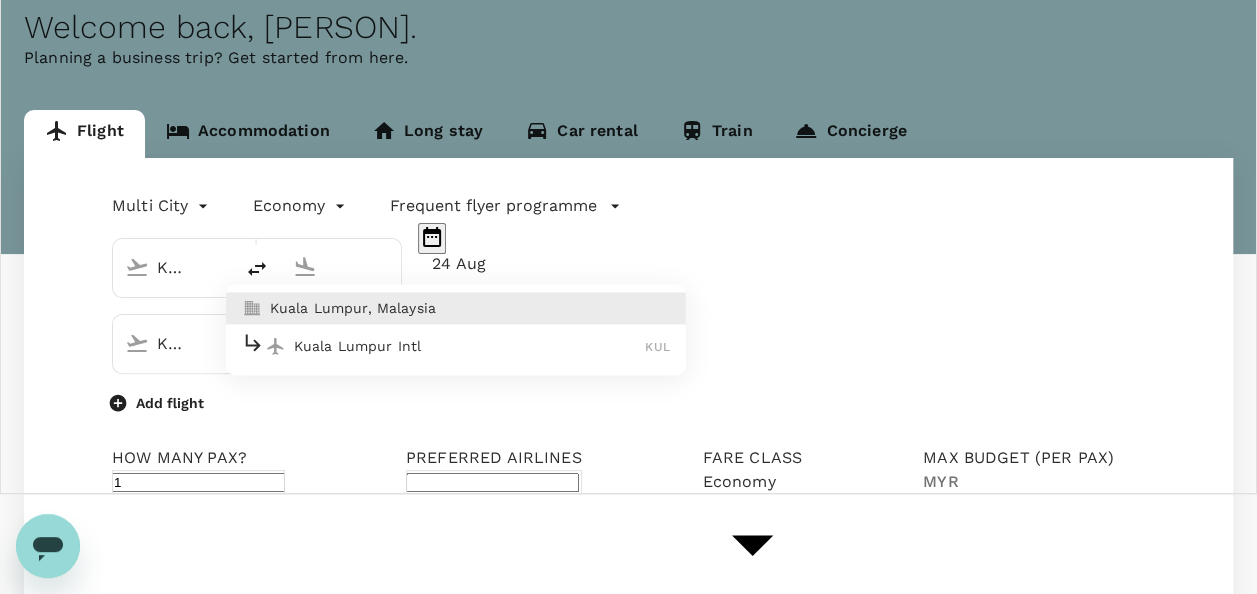 scroll, scrollTop: 0, scrollLeft: 31, axis: horizontal 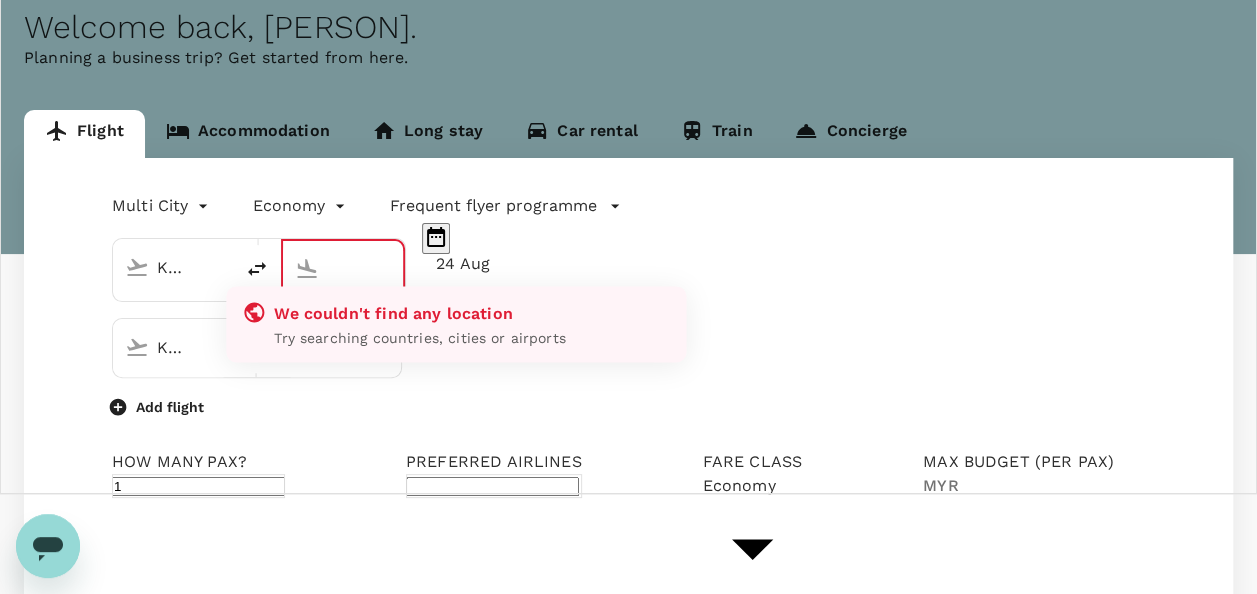 drag, startPoint x: 772, startPoint y: 272, endPoint x: 404, endPoint y: 268, distance: 368.02173 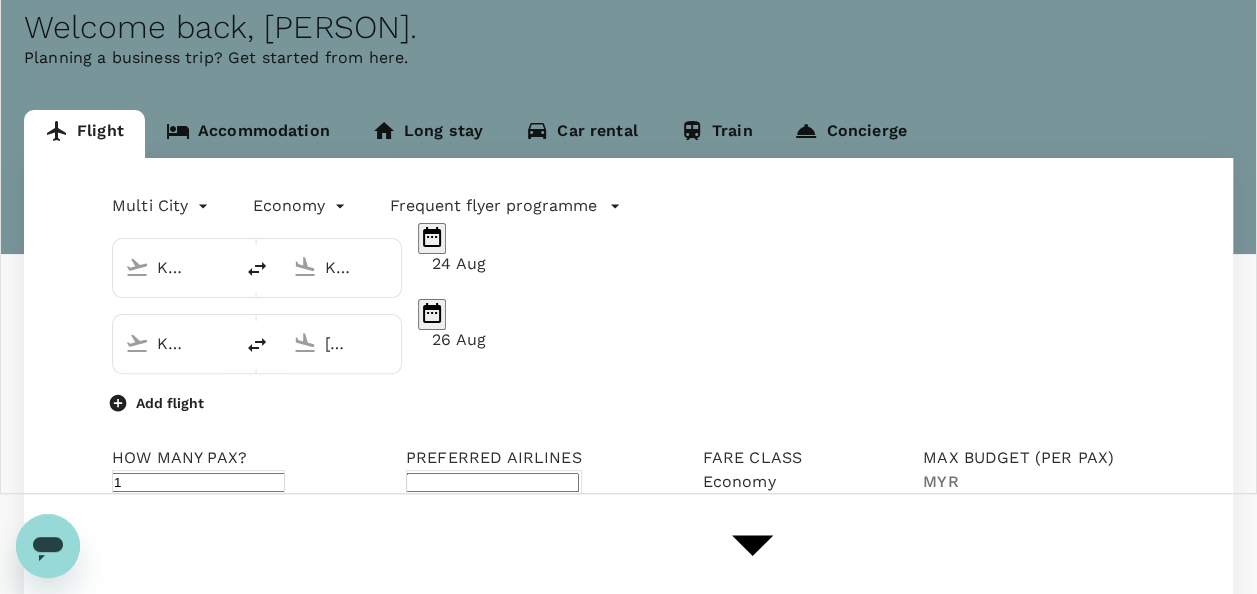 click on "Add flight" at bounding box center [628, 402] 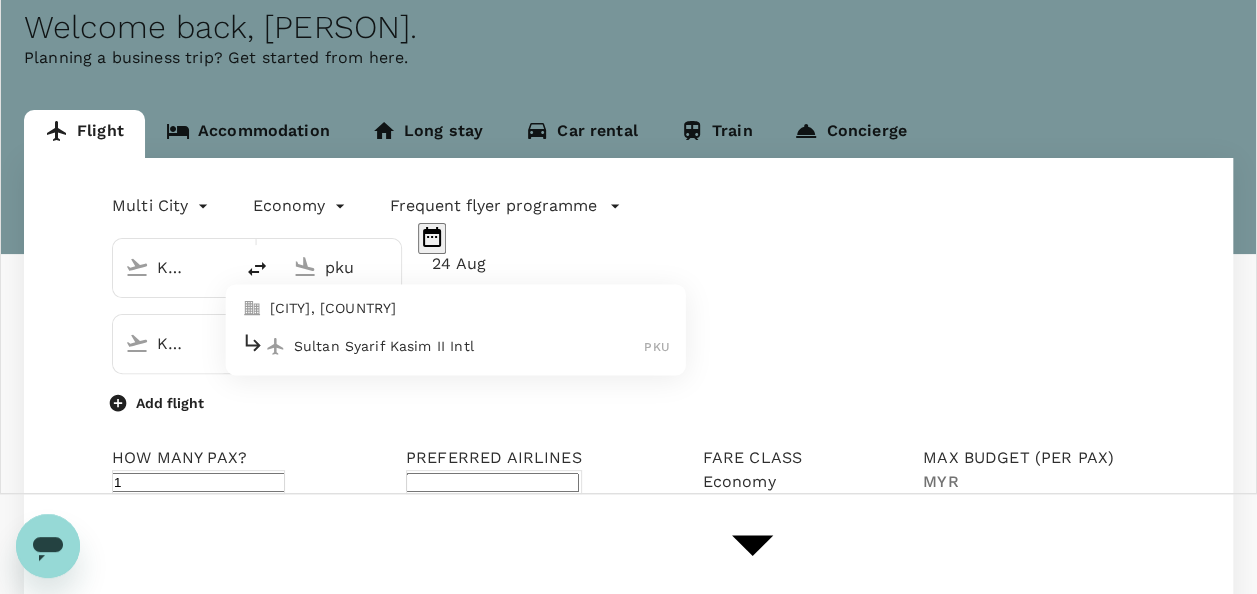 click on "[CITY], [COUNTRY]" at bounding box center (470, 309) 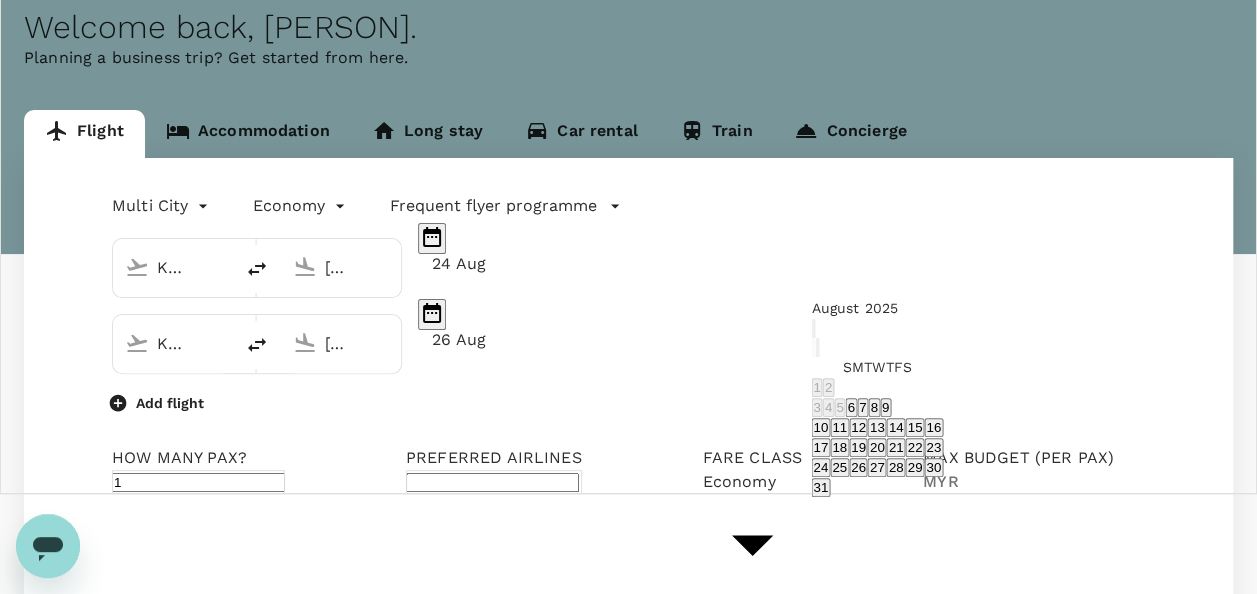type 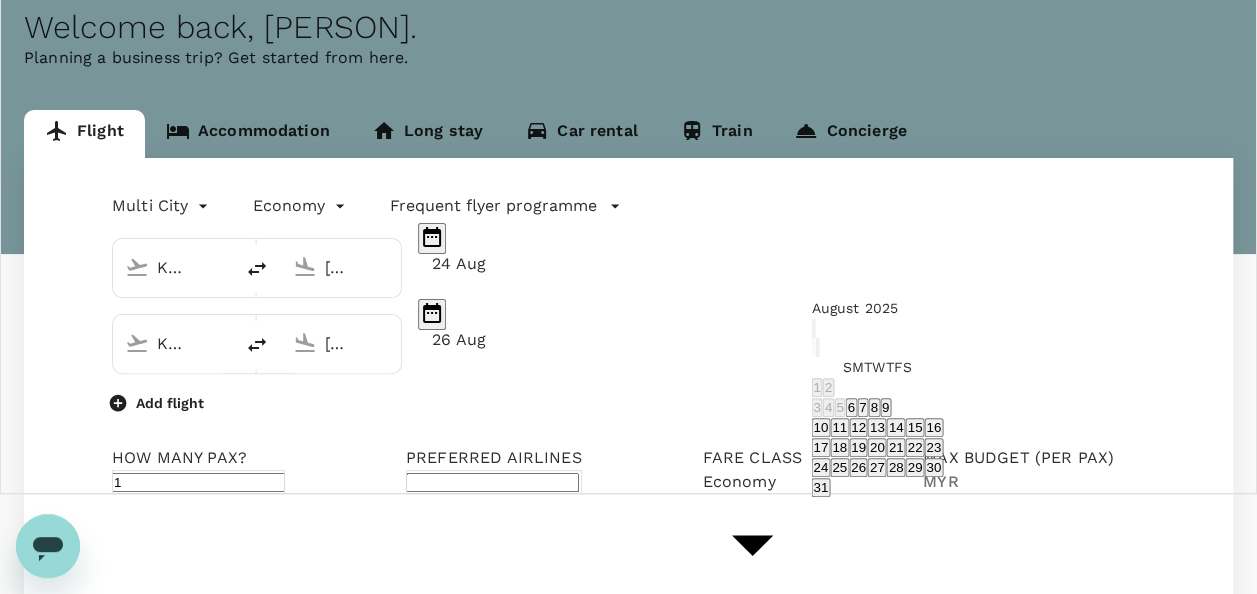 click 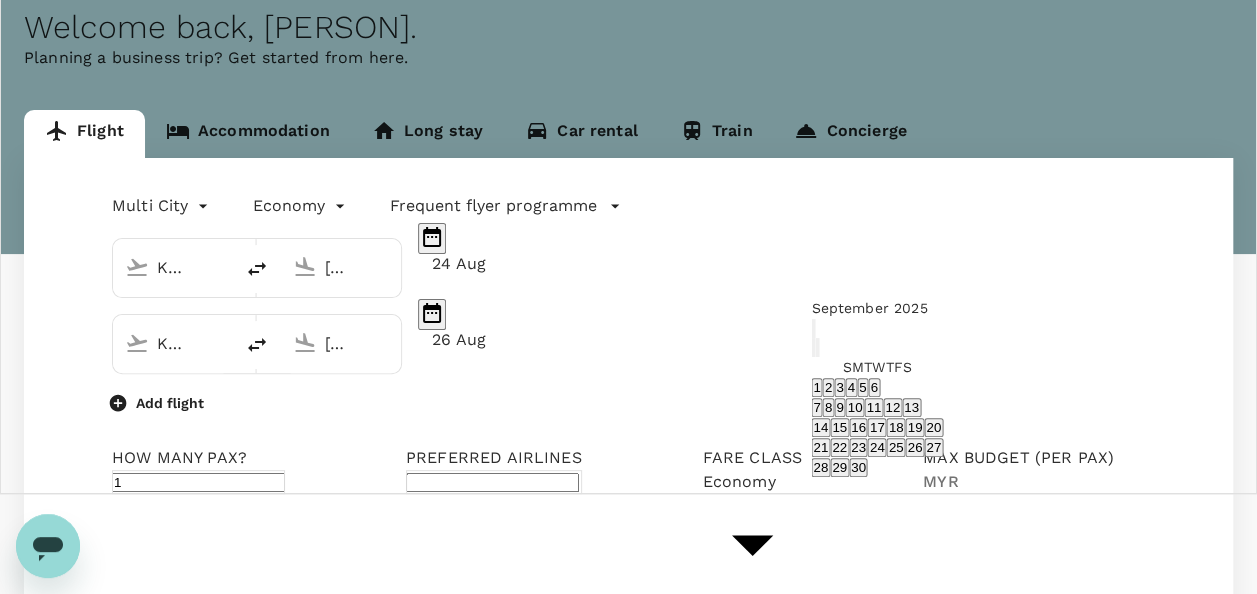 click on "18" at bounding box center [896, 427] 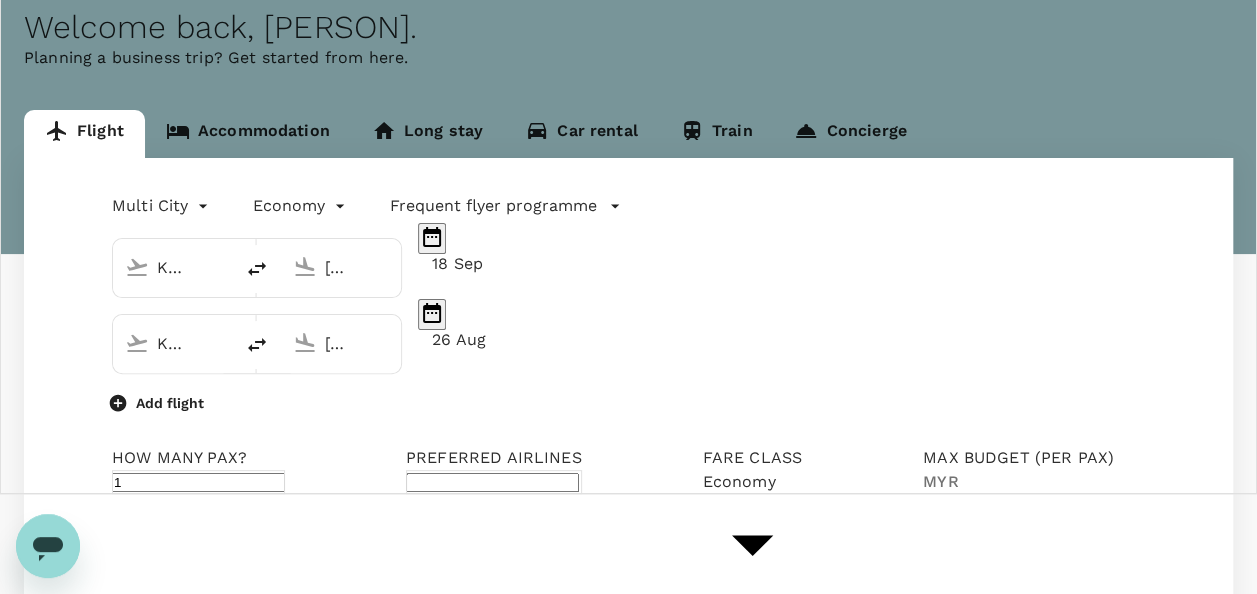 click on "Kuala Lumpur, Malaysia (any)" at bounding box center (174, 343) 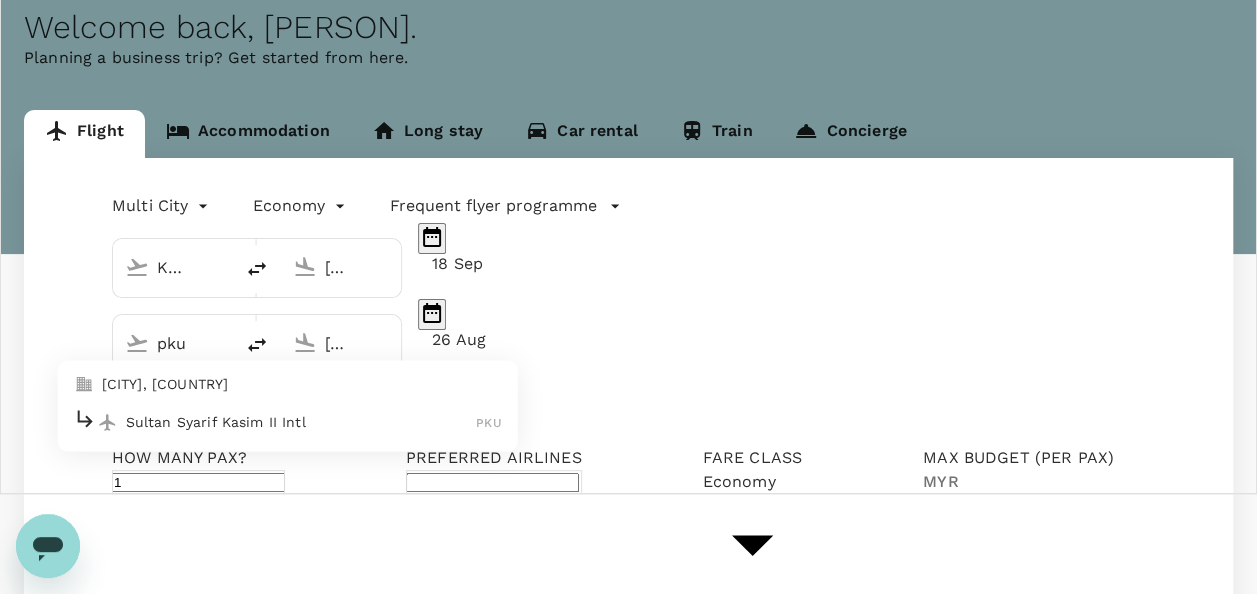 click on "[CITY], [COUNTRY]" at bounding box center [302, 385] 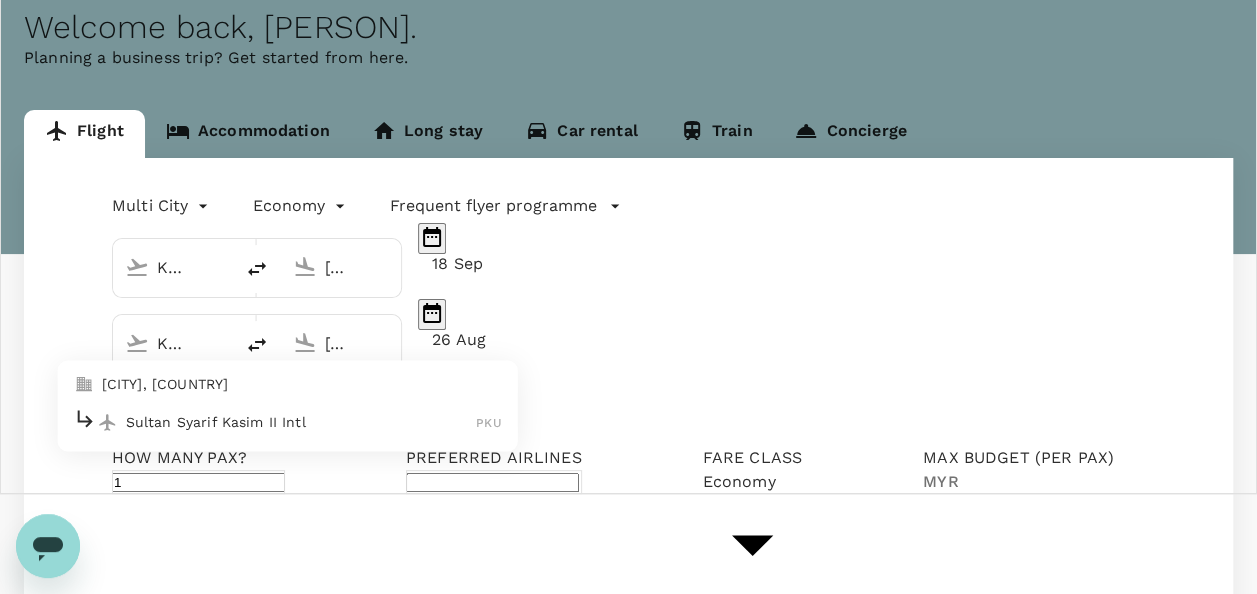 type on "[CITY], [COUNTRY] (any)" 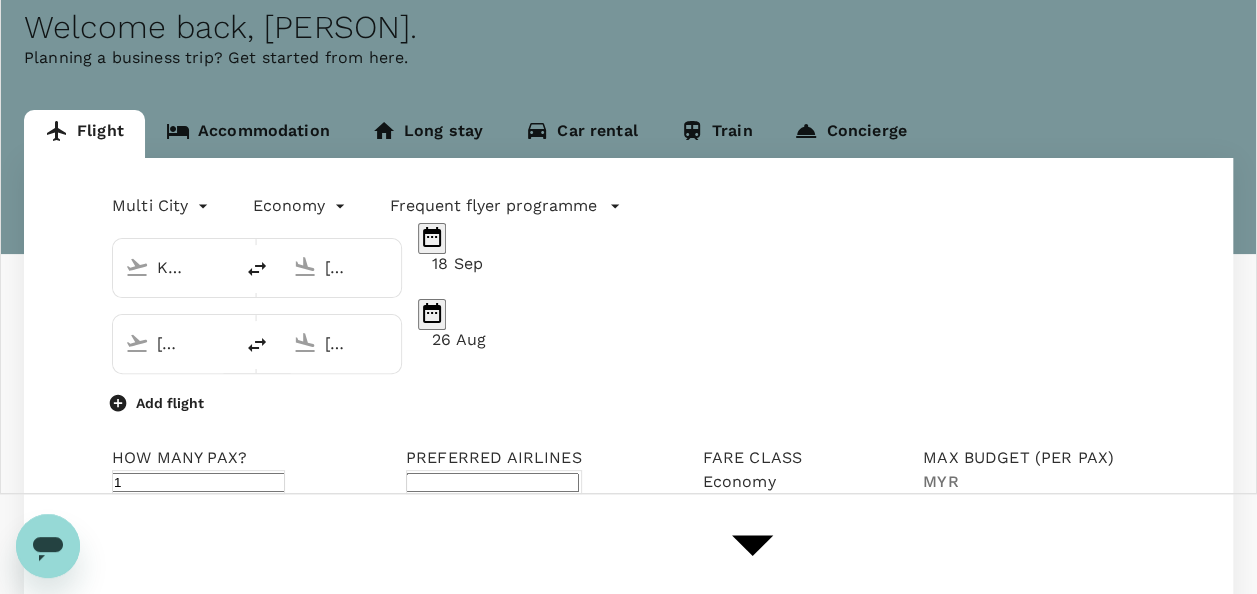 click on "[CITY], [COUNTRY] (any)" at bounding box center (342, 343) 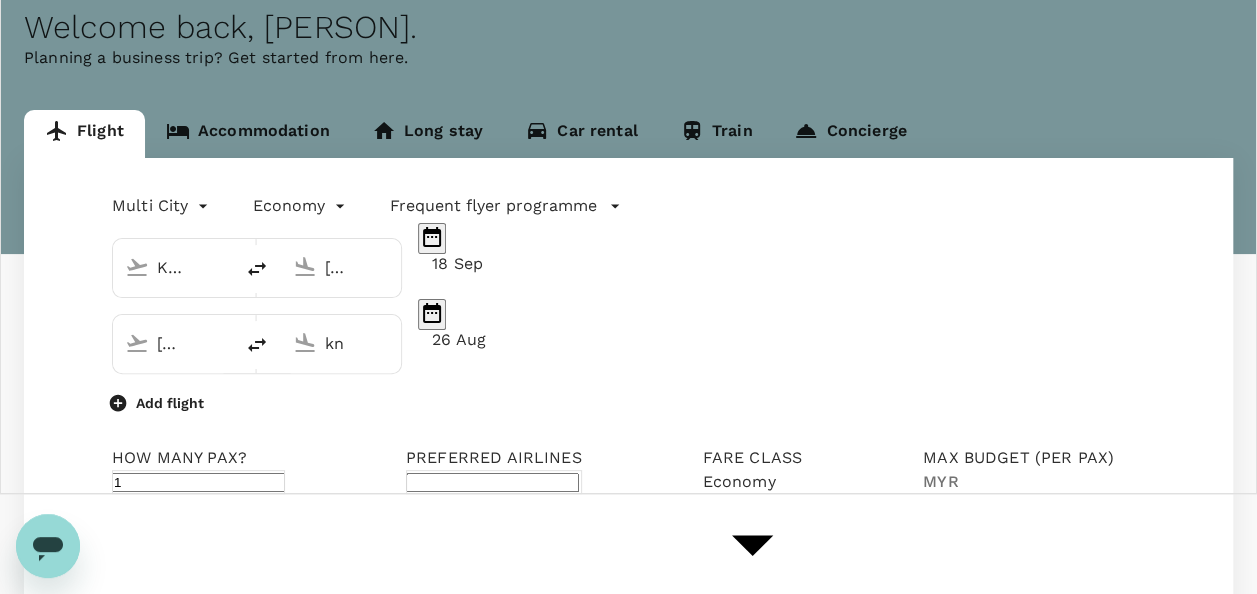 type on "k" 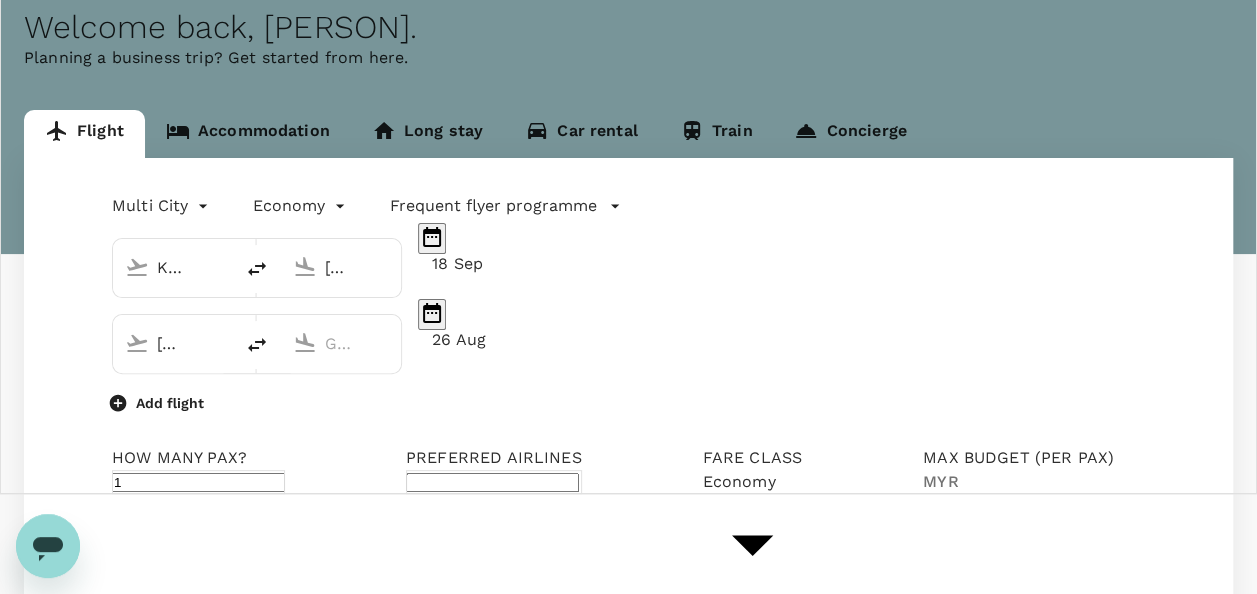 click at bounding box center (342, 343) 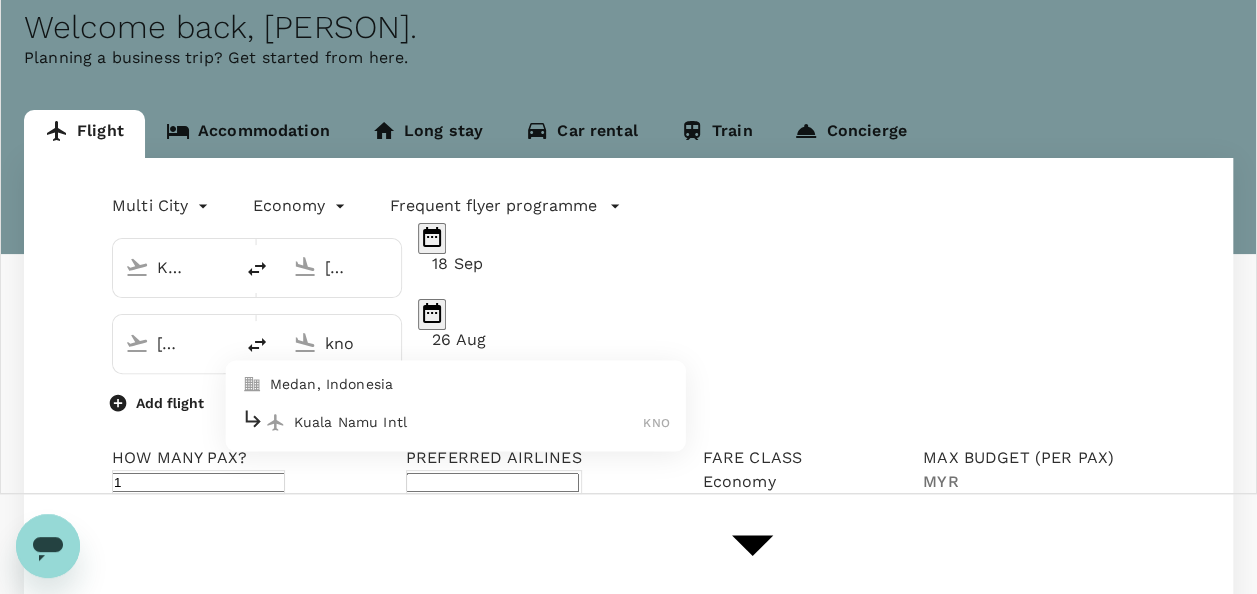 click on "Medan, Indonesia" at bounding box center [456, 385] 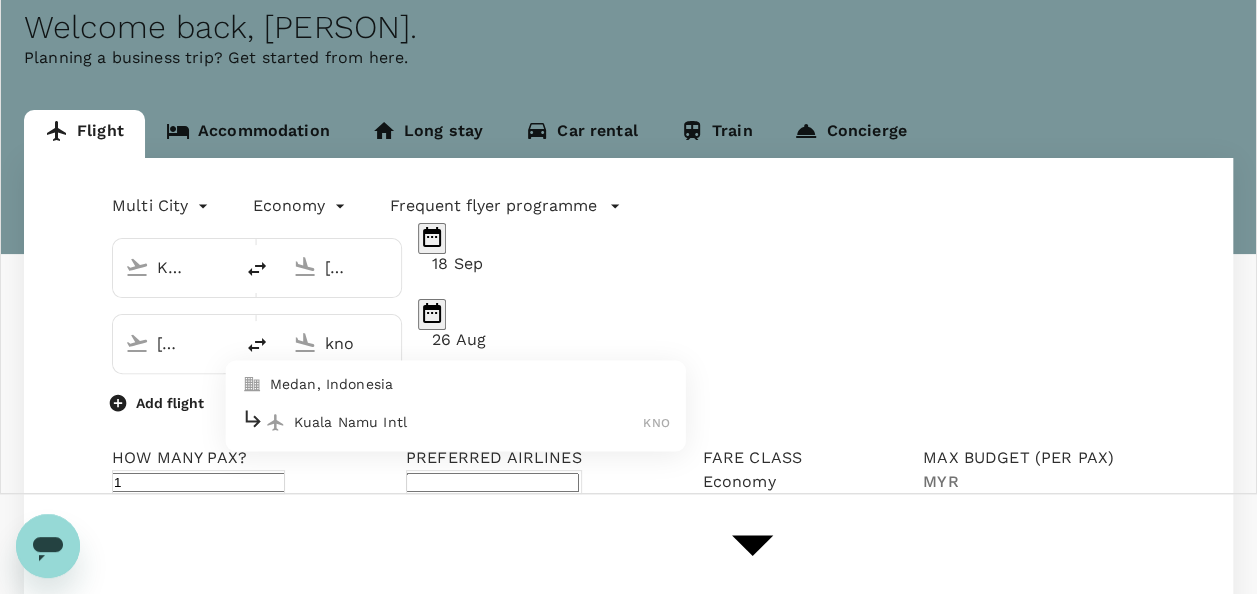 type on "[CITY], [COUNTRY] (any)" 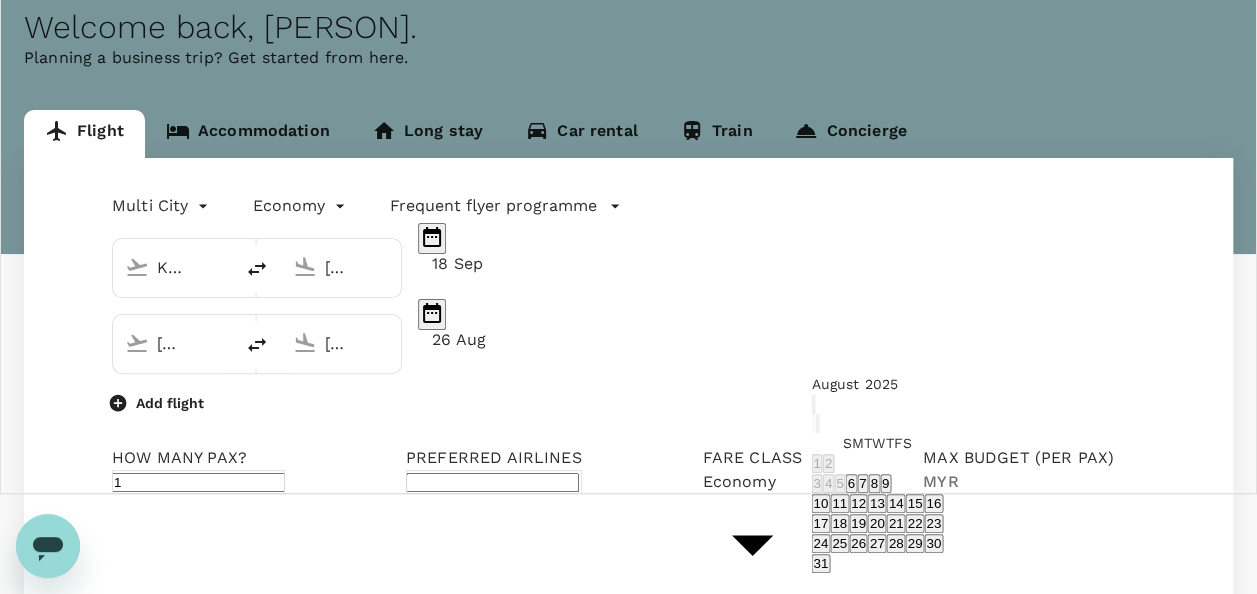 click on "26 Aug" at bounding box center [599, 340] 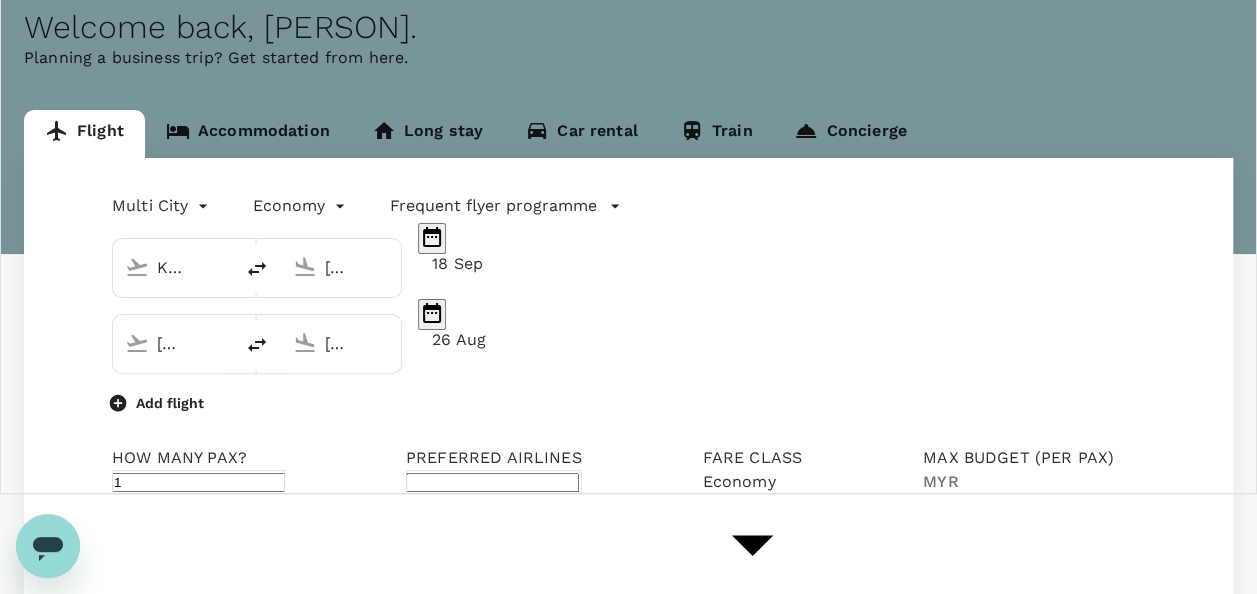 click on "26 Aug" at bounding box center (599, 340) 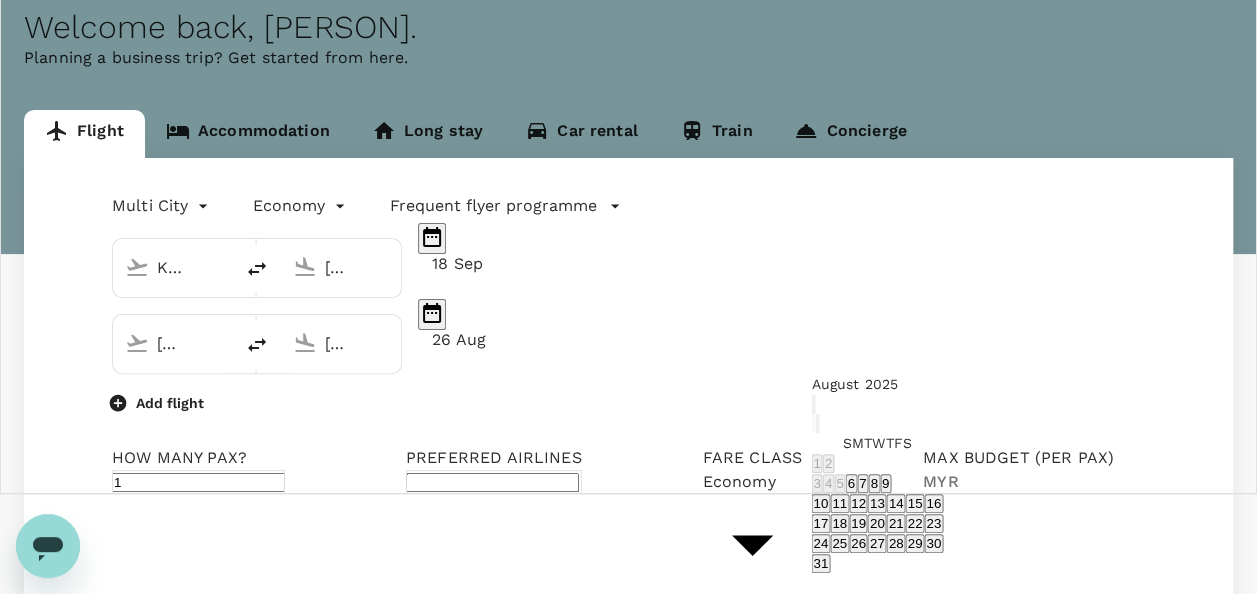 click 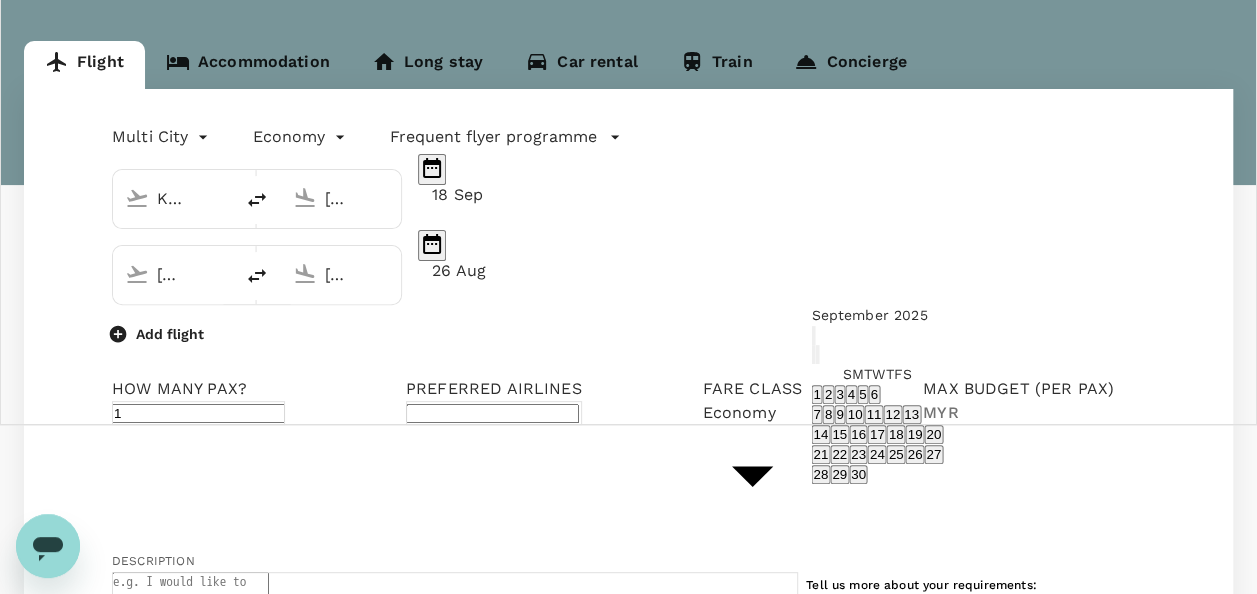 scroll, scrollTop: 200, scrollLeft: 0, axis: vertical 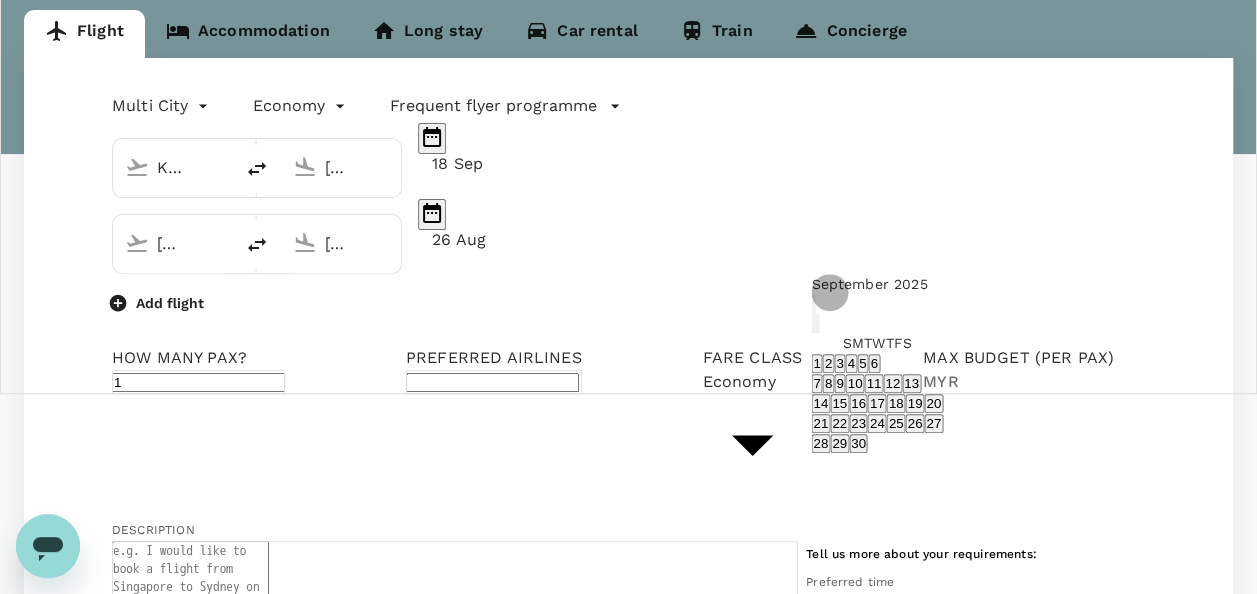 click on "24" at bounding box center [877, 423] 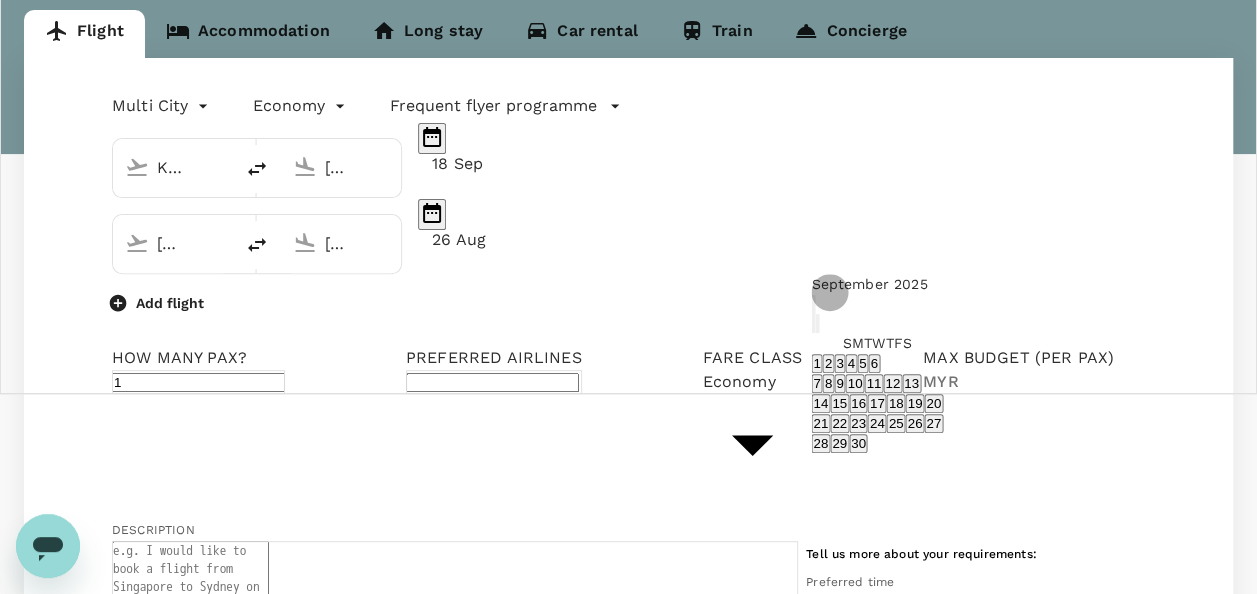 type on "24 Sep" 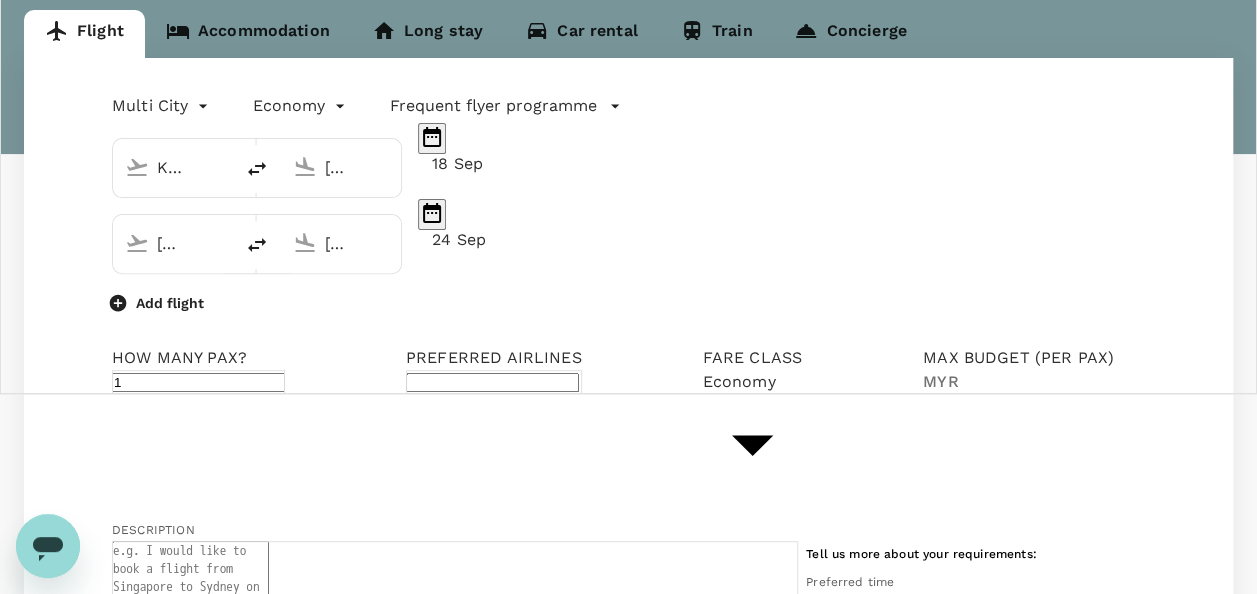 click 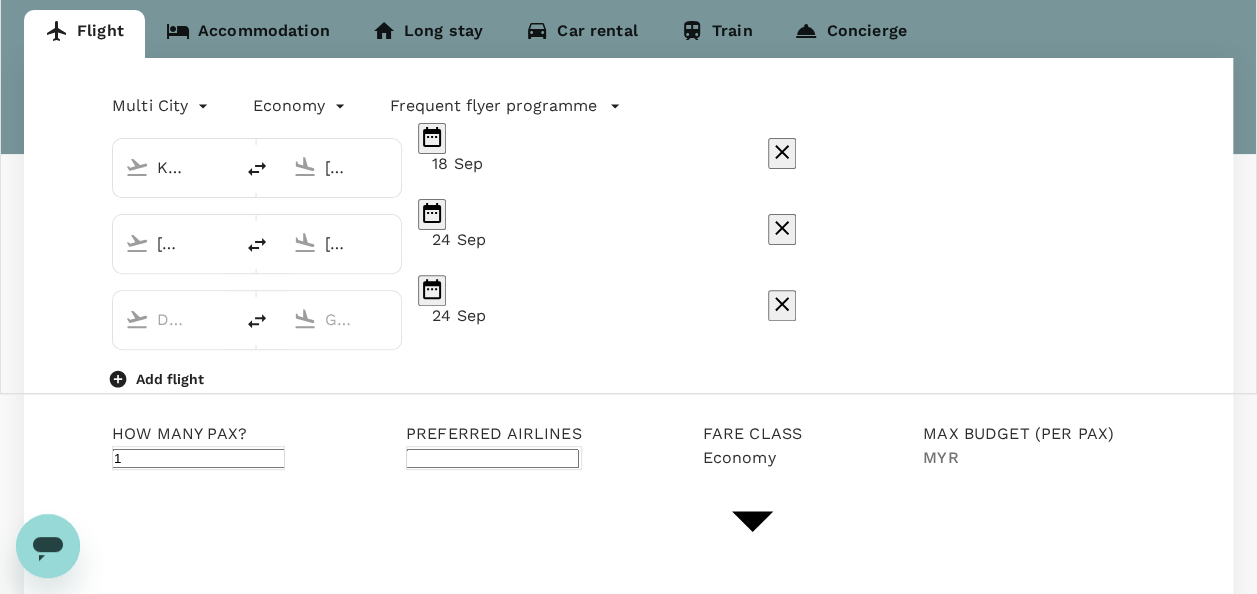 click at bounding box center (174, 319) 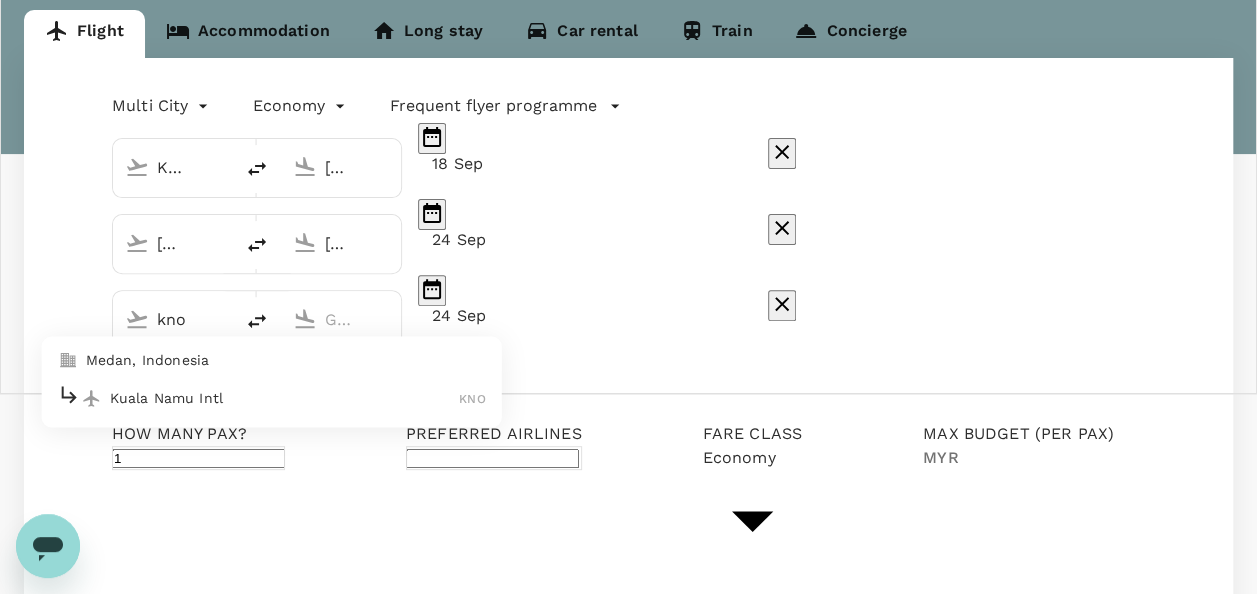 click on "Medan, Indonesia" at bounding box center [286, 361] 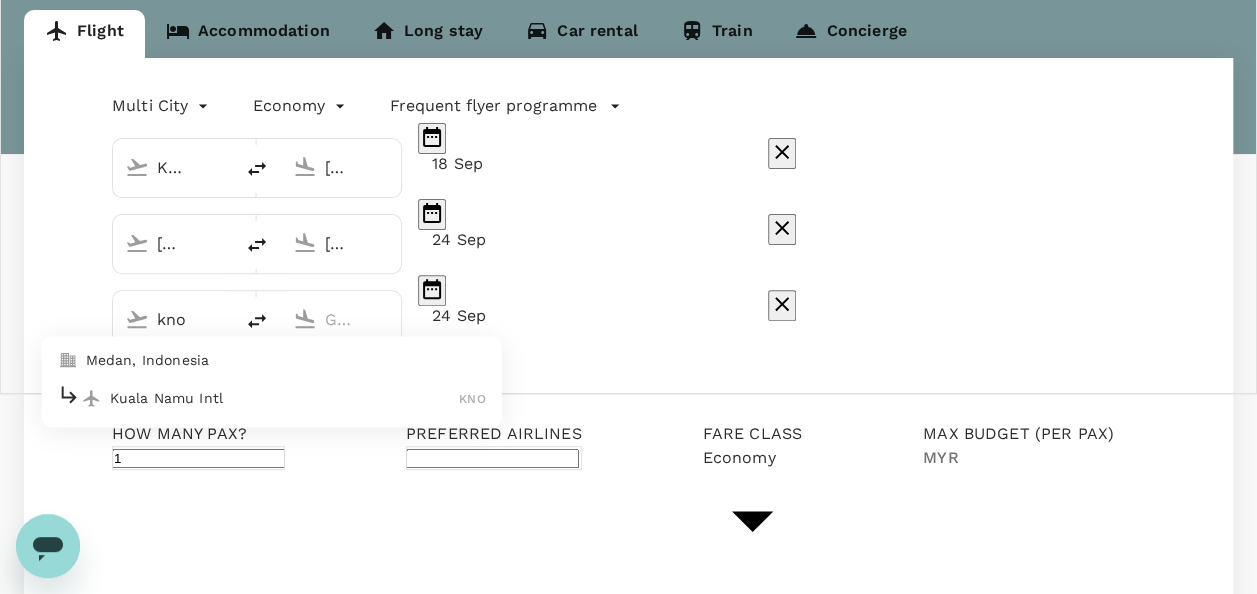 type on "kno" 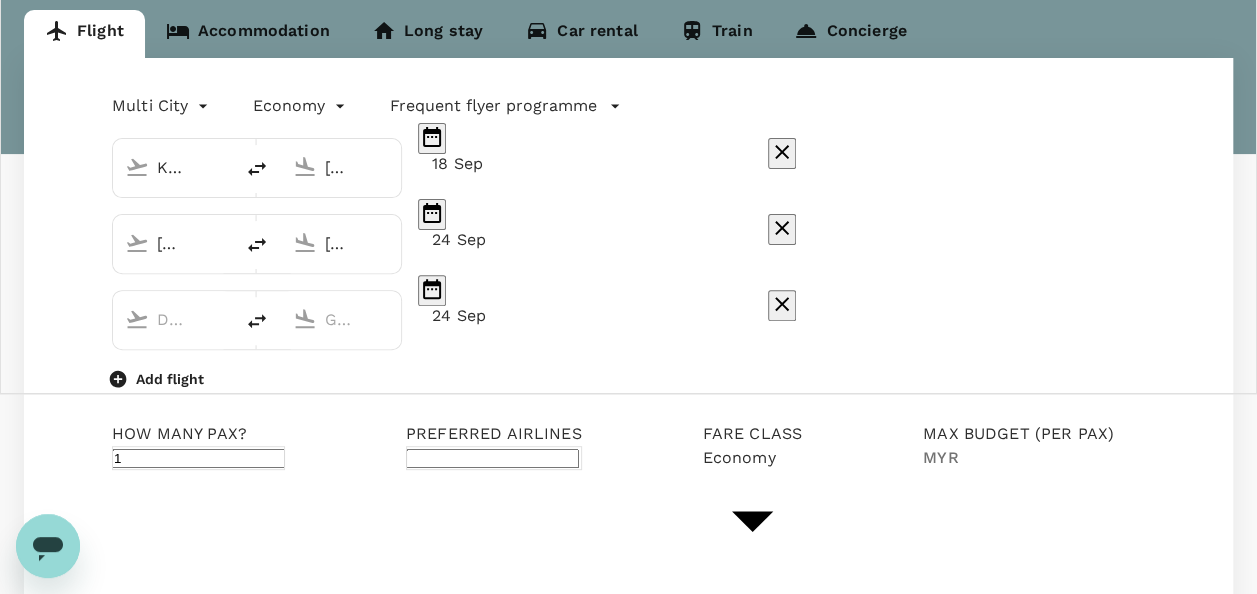 type on "[CITY], [COUNTRY] (any)" 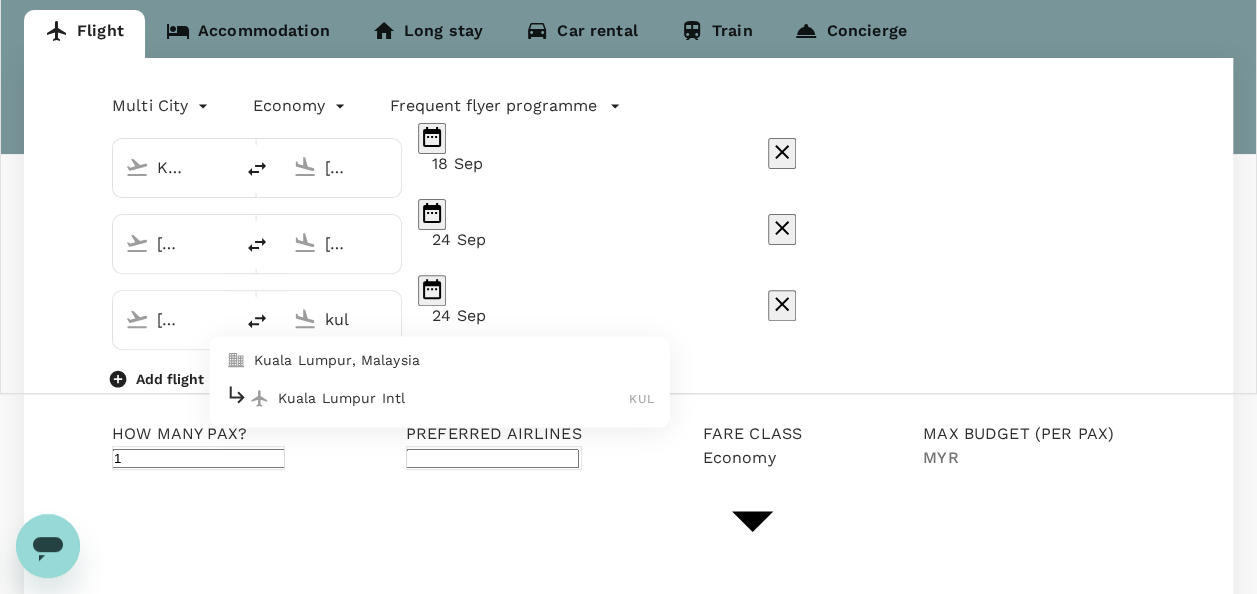 click on "Kuala Lumpur, Malaysia" at bounding box center (454, 361) 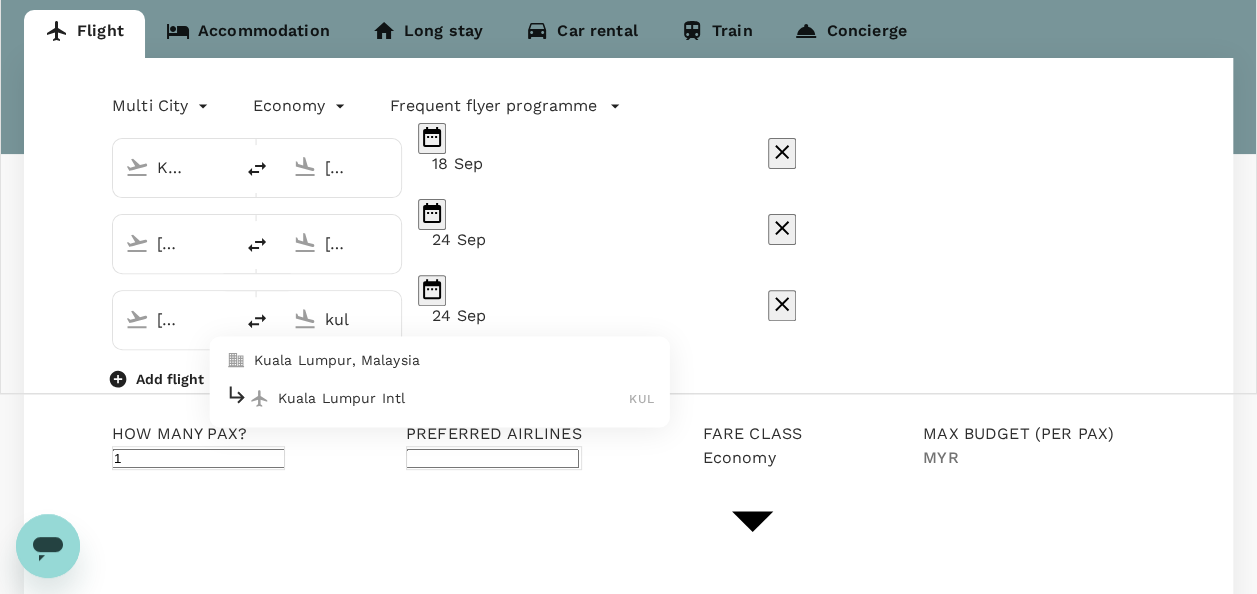 type on "Kuala Lumpur, Malaysia (any)" 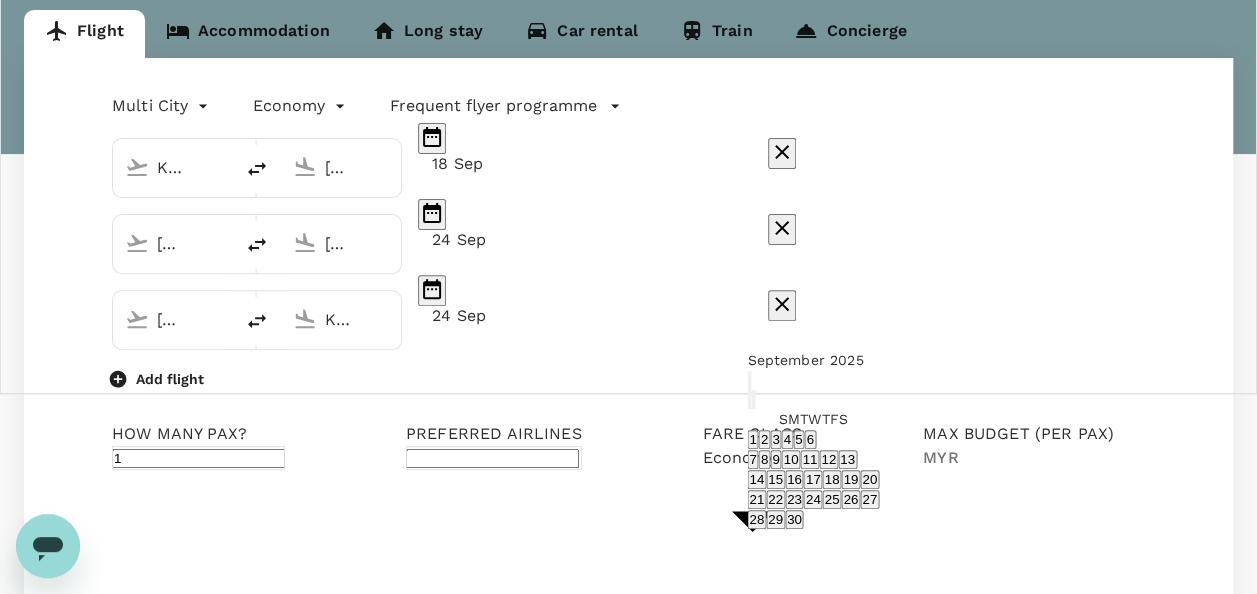 click on "27" at bounding box center [869, 499] 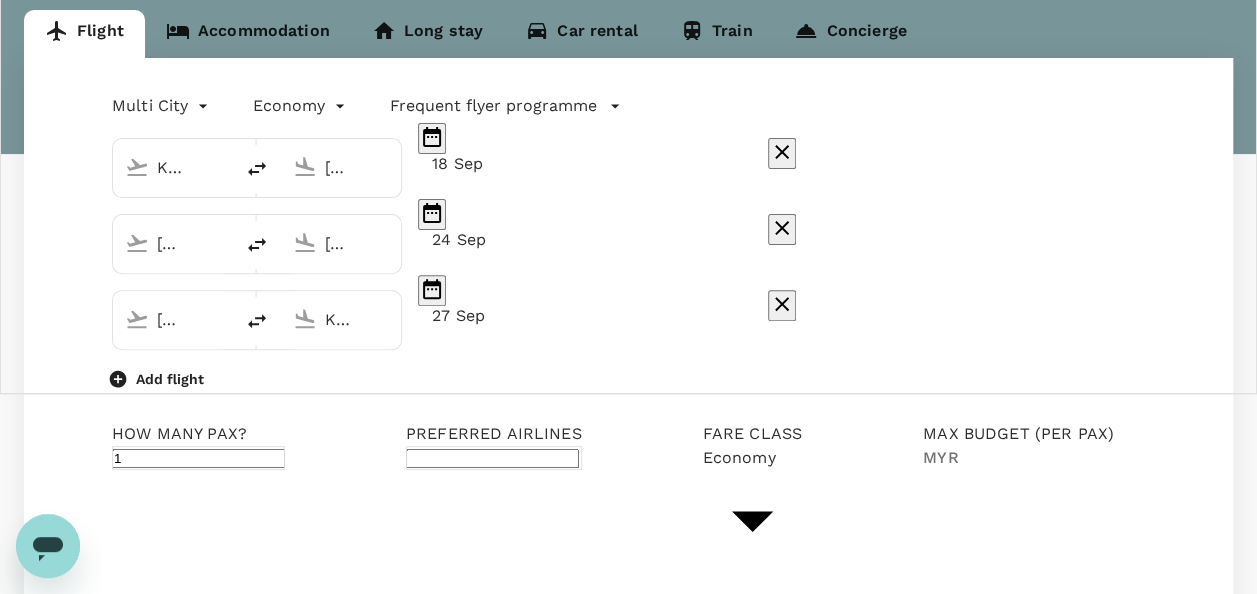 scroll, scrollTop: 0, scrollLeft: 34, axis: horizontal 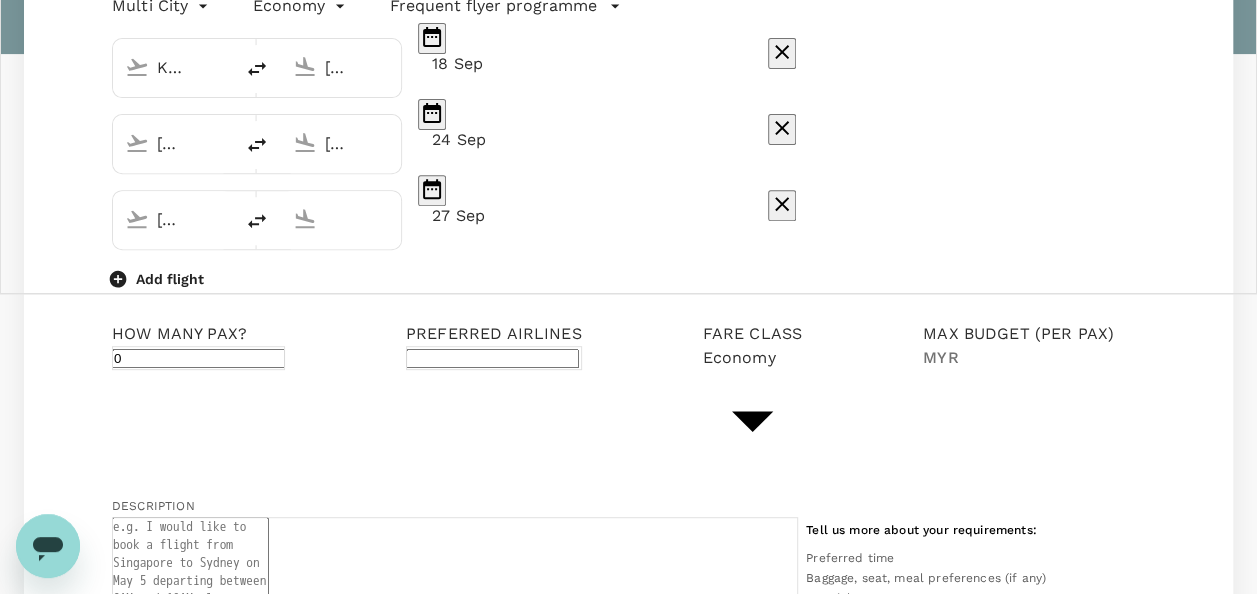 click on "0" at bounding box center (198, 358) 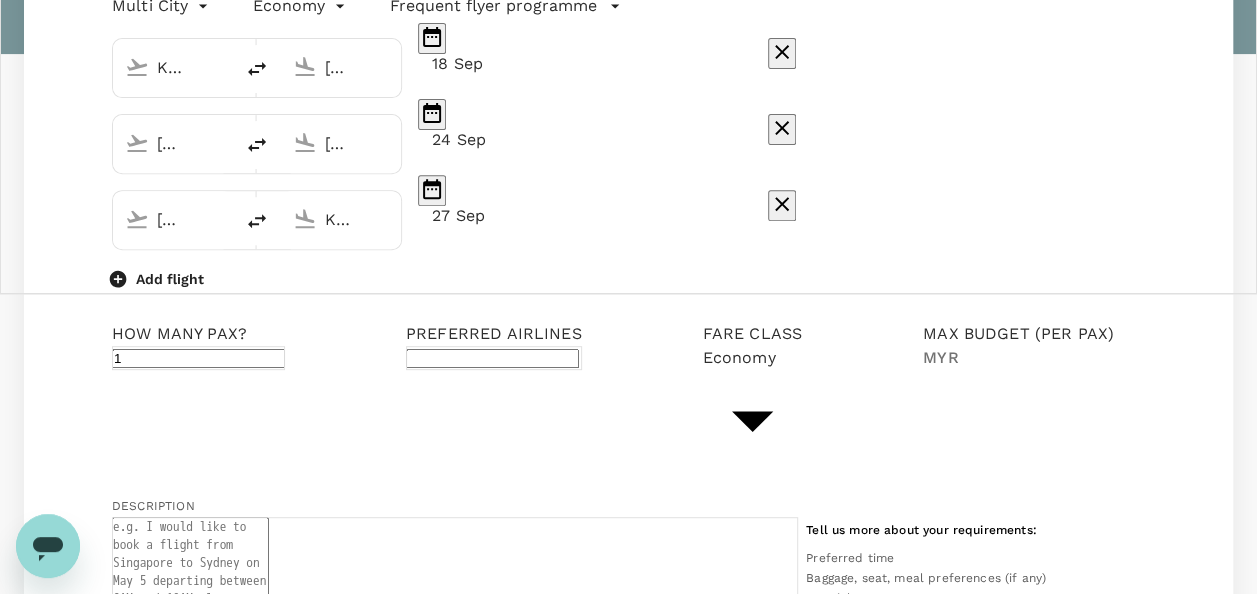 click on "1" at bounding box center [198, 358] 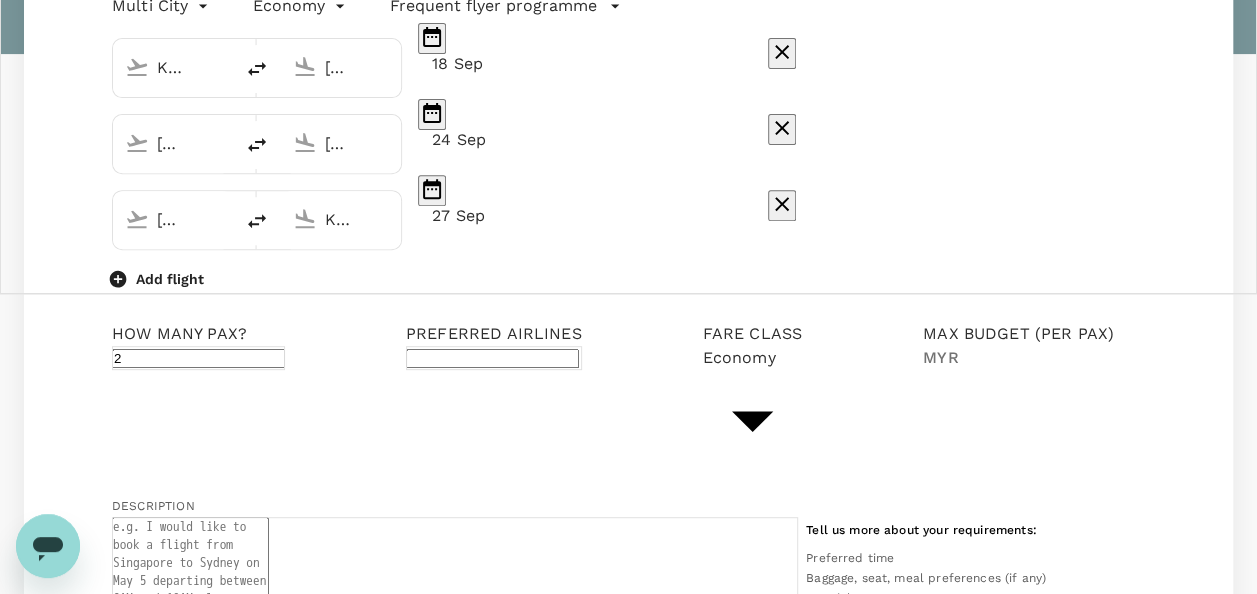 type on "2" 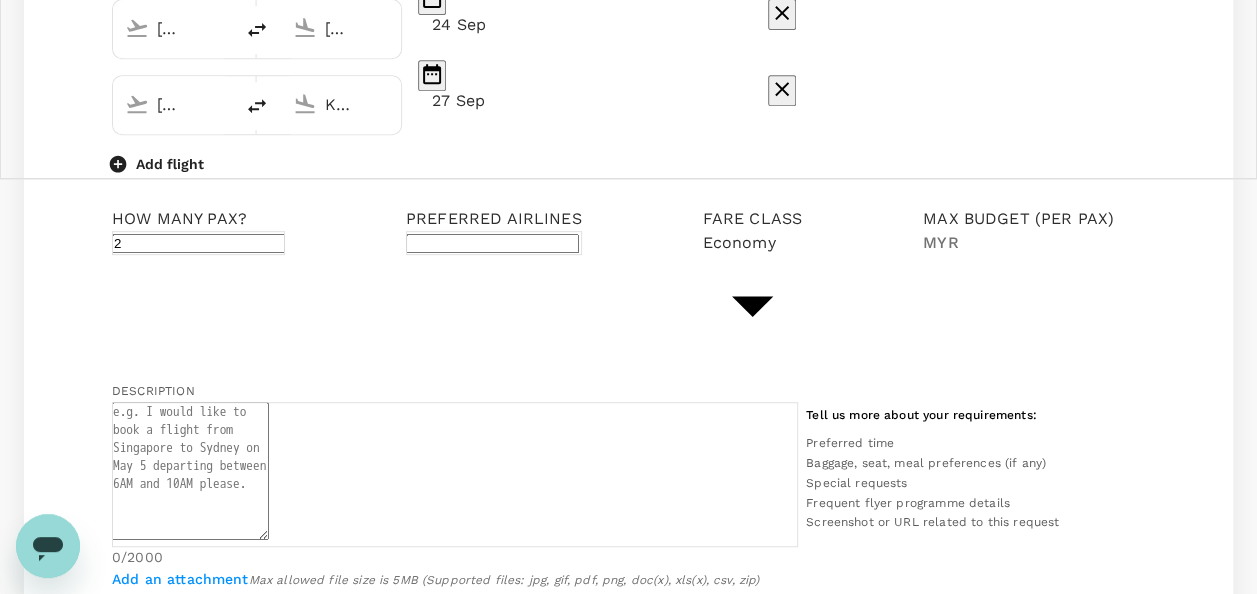 scroll, scrollTop: 300, scrollLeft: 0, axis: vertical 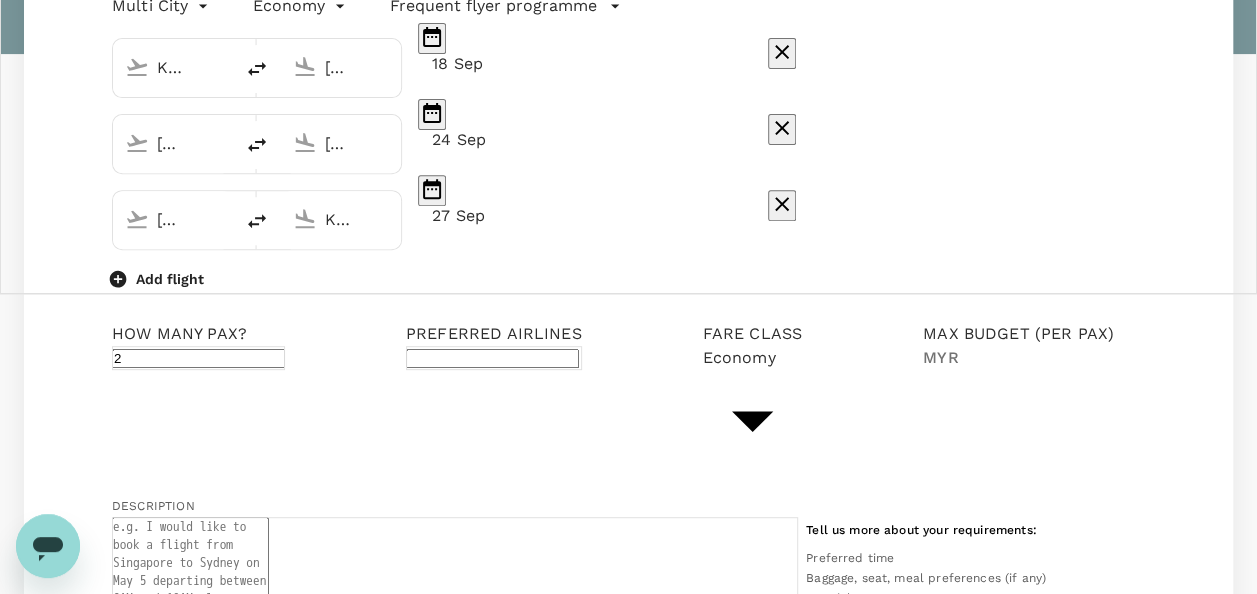 click at bounding box center (1048, 395) 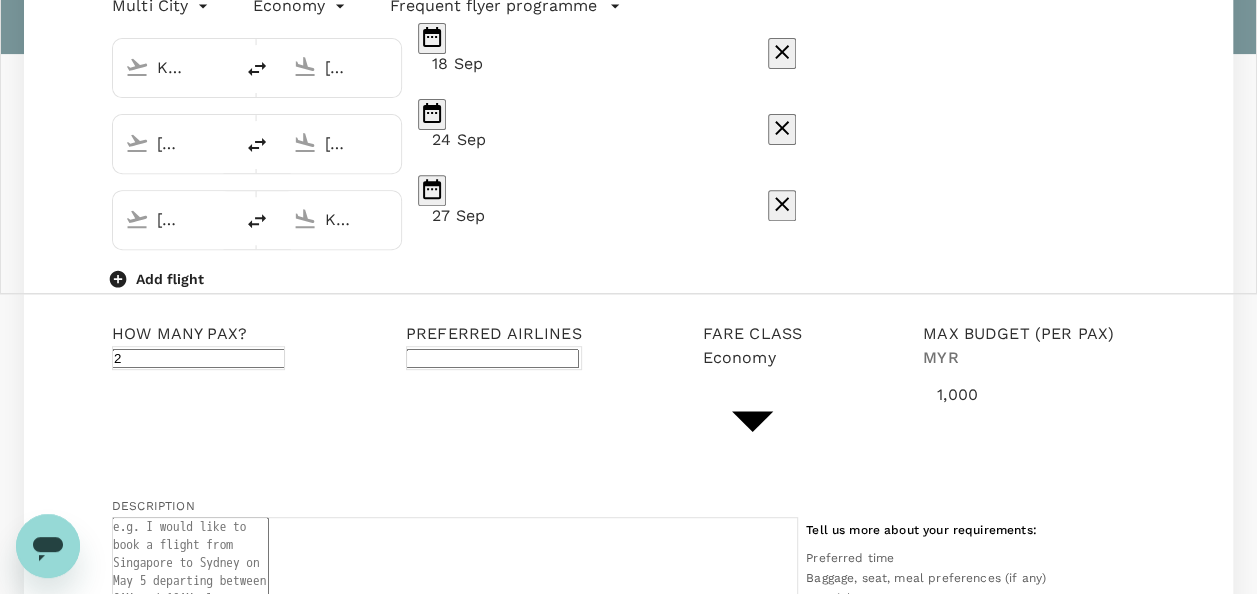 type on "1,000" 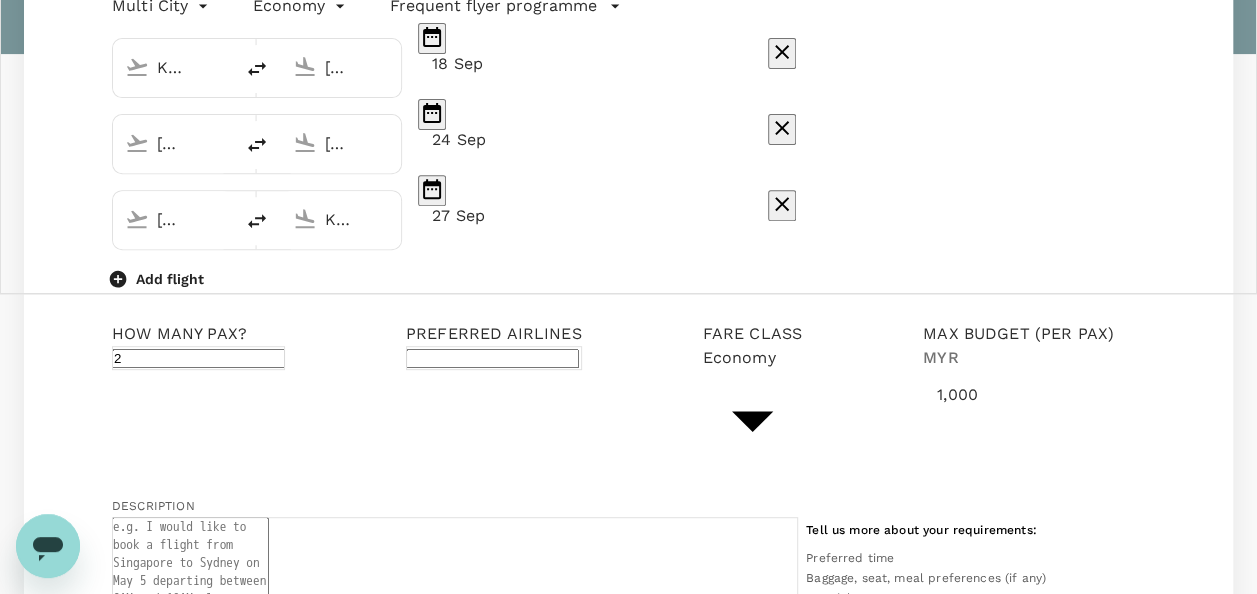 click at bounding box center [492, 358] 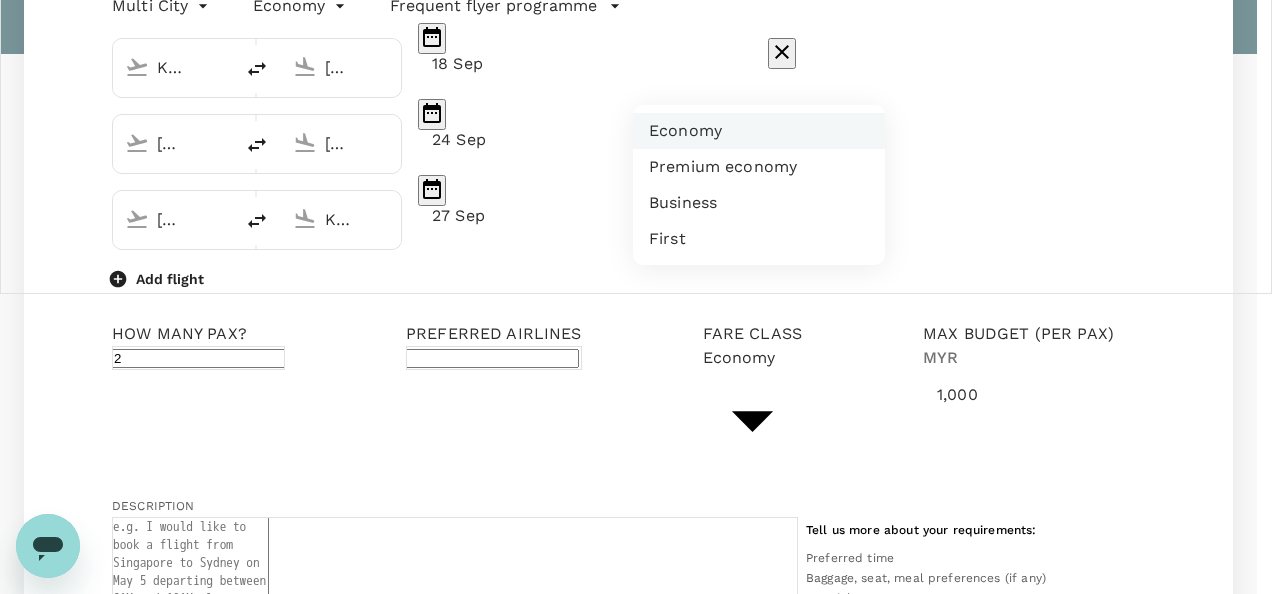 click on "Economy" at bounding box center [759, 131] 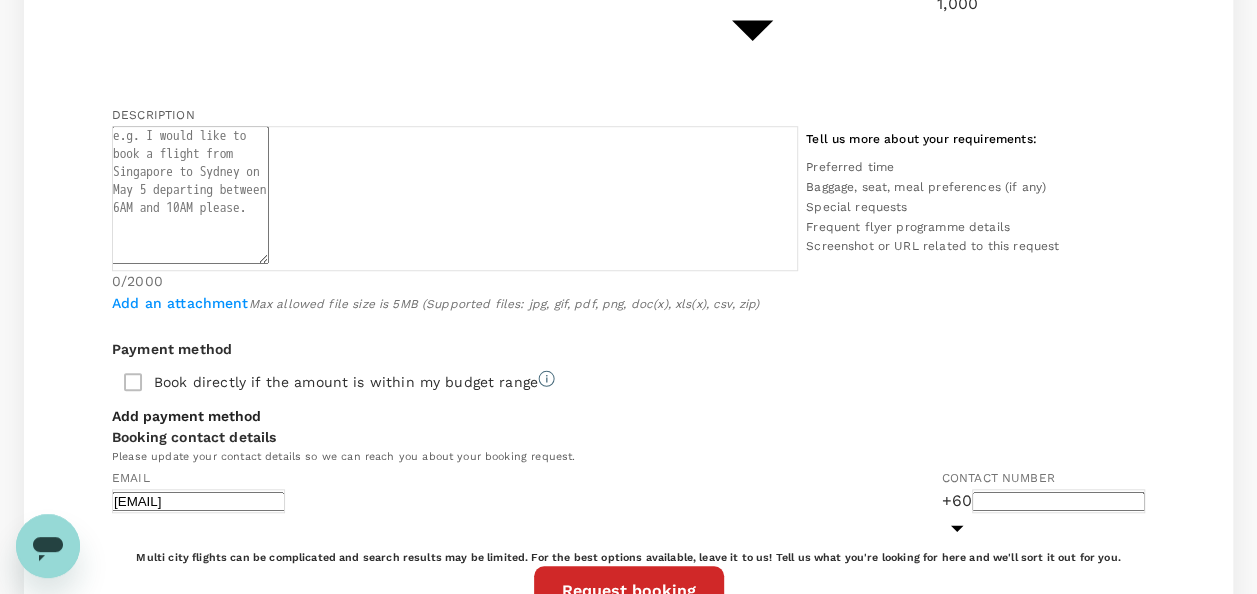 scroll, scrollTop: 700, scrollLeft: 0, axis: vertical 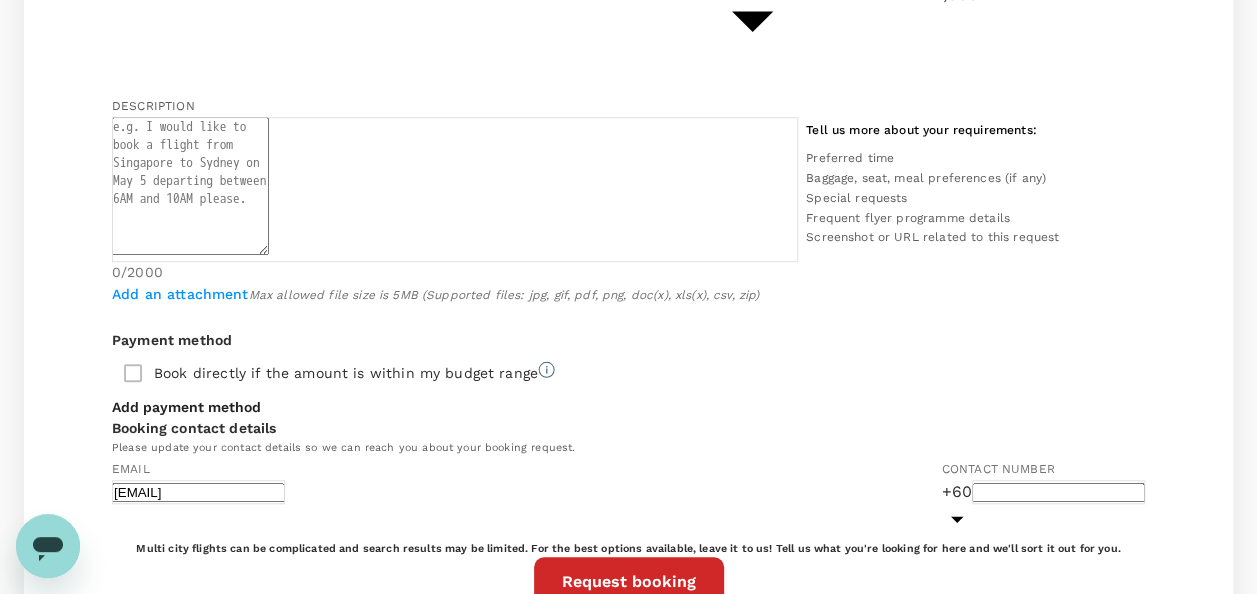 click on "Book directly if the amount is within my budget range" at bounding box center [628, 373] 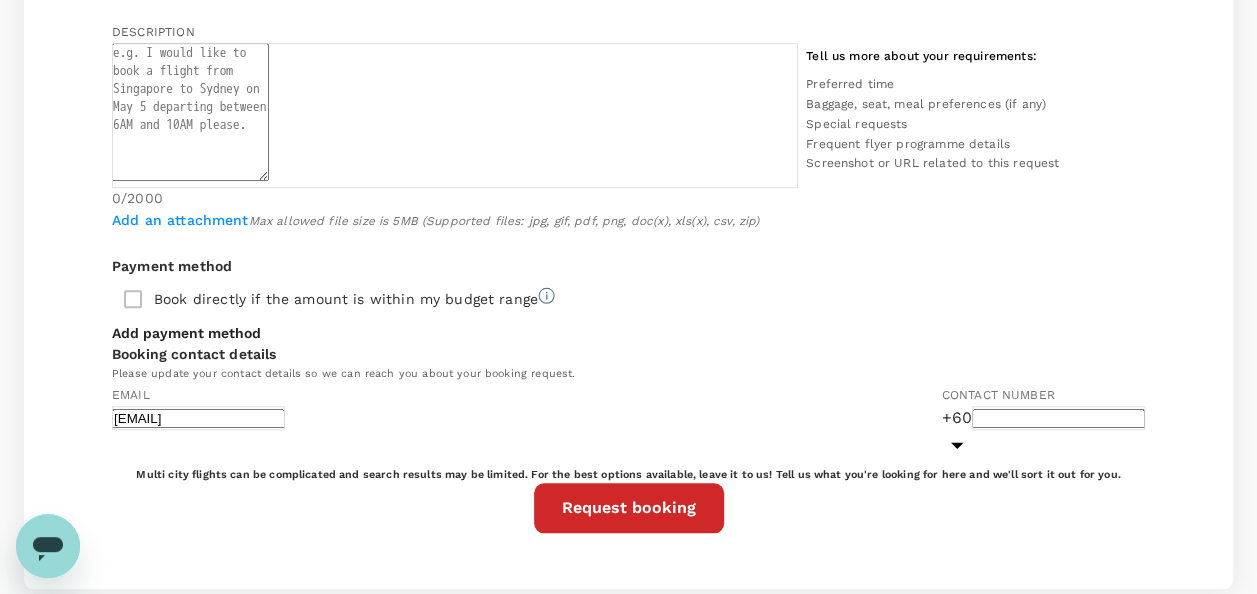 scroll, scrollTop: 900, scrollLeft: 0, axis: vertical 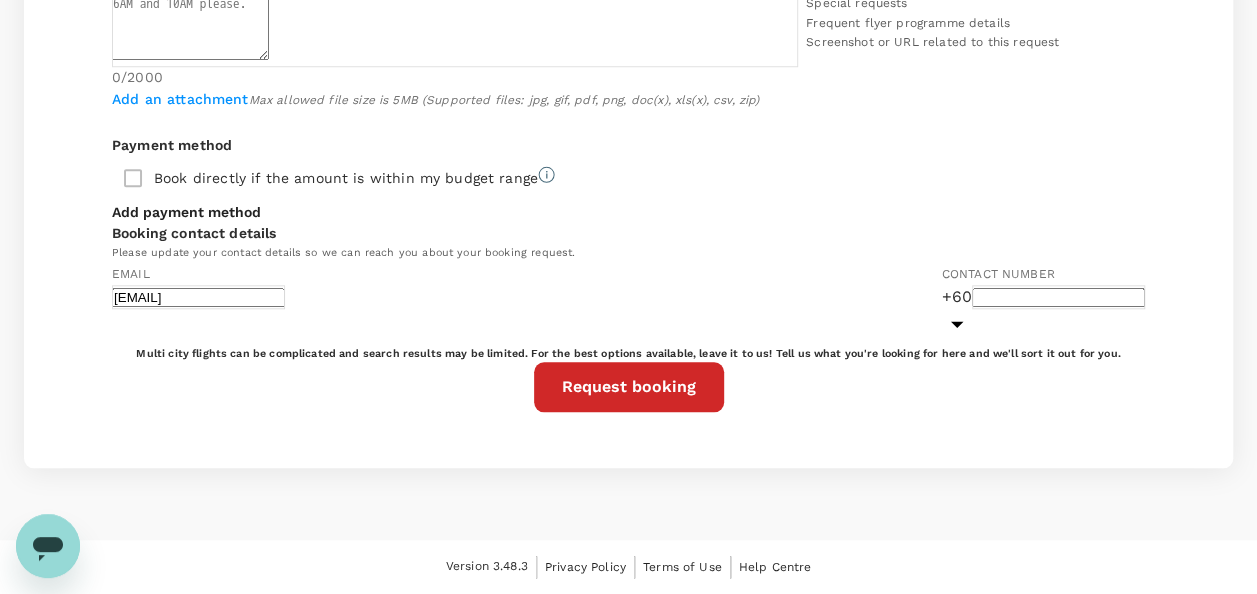click on "Request booking" at bounding box center (629, 387) 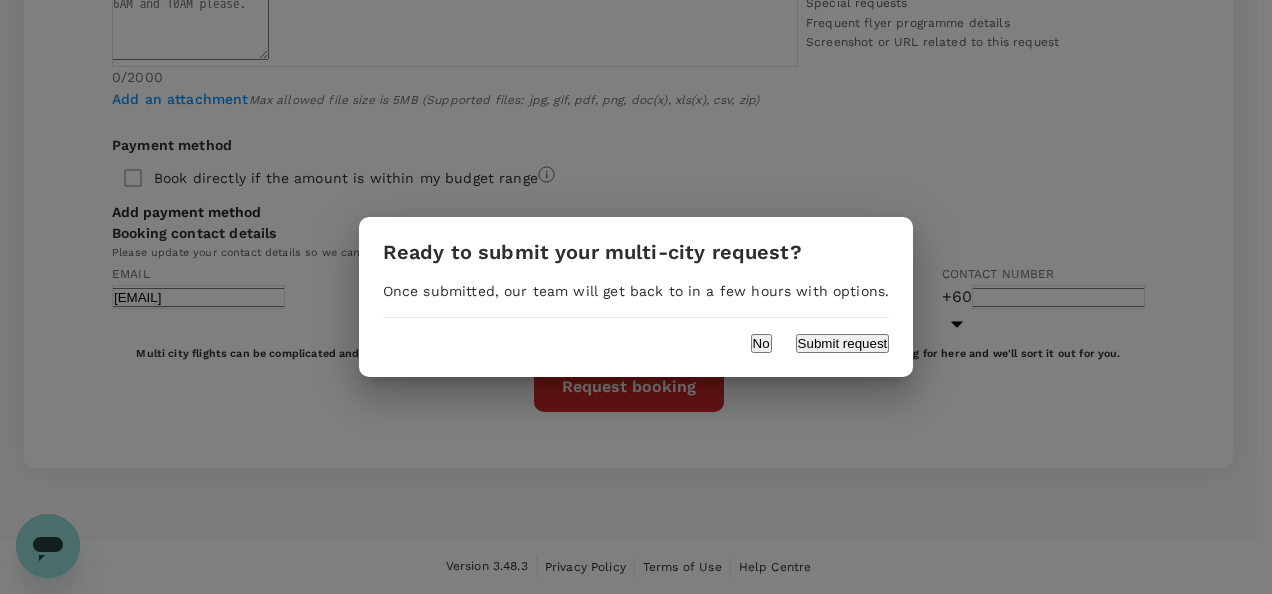 click on "Submit request" at bounding box center (843, 343) 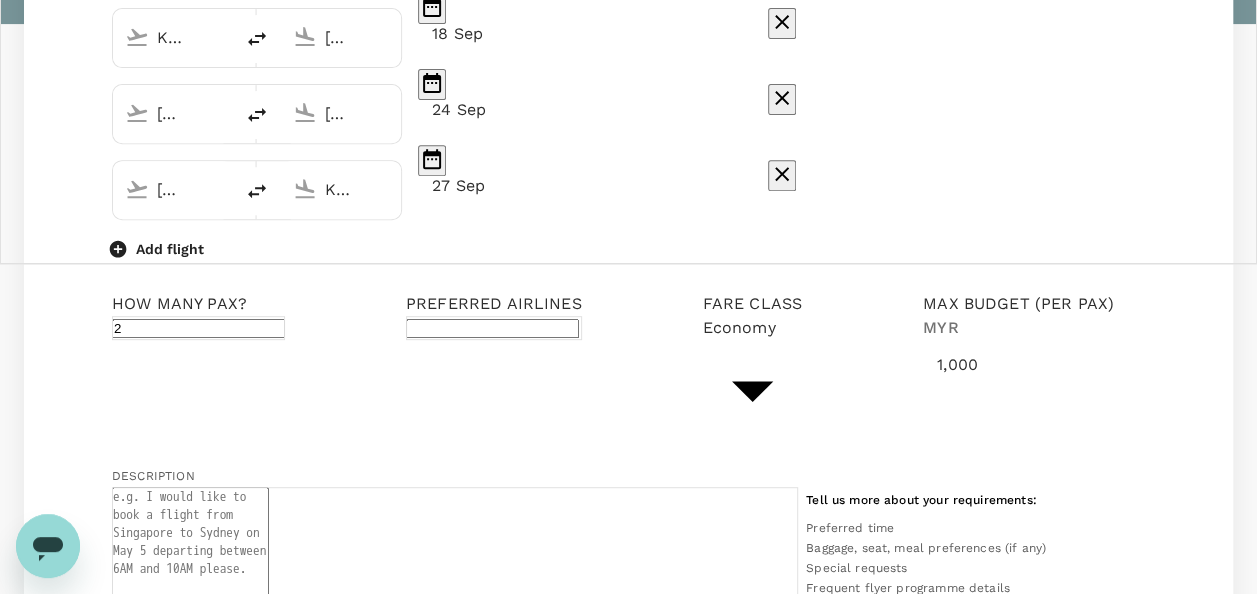 scroll, scrollTop: 322, scrollLeft: 0, axis: vertical 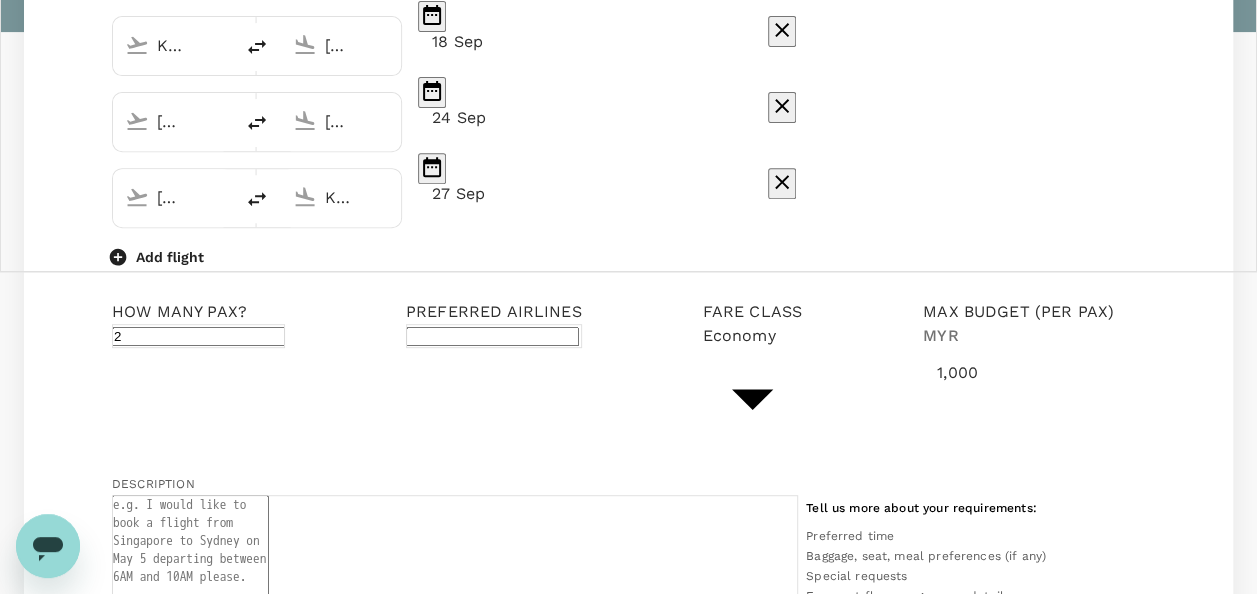 click at bounding box center [190, 564] 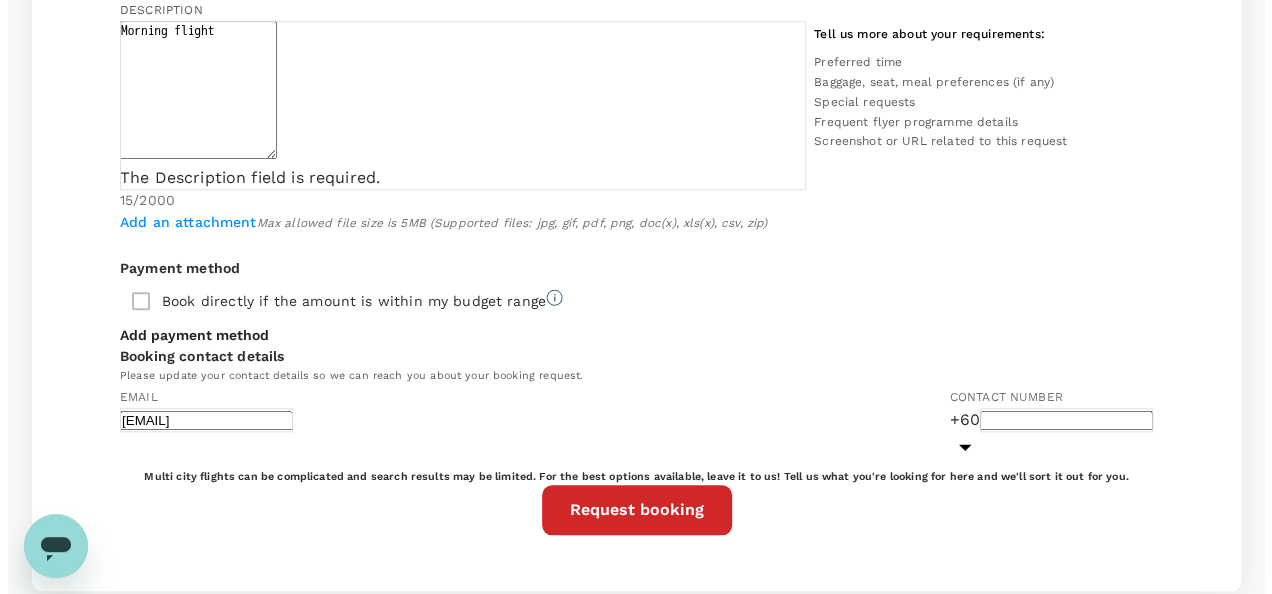 scroll, scrollTop: 1030, scrollLeft: 0, axis: vertical 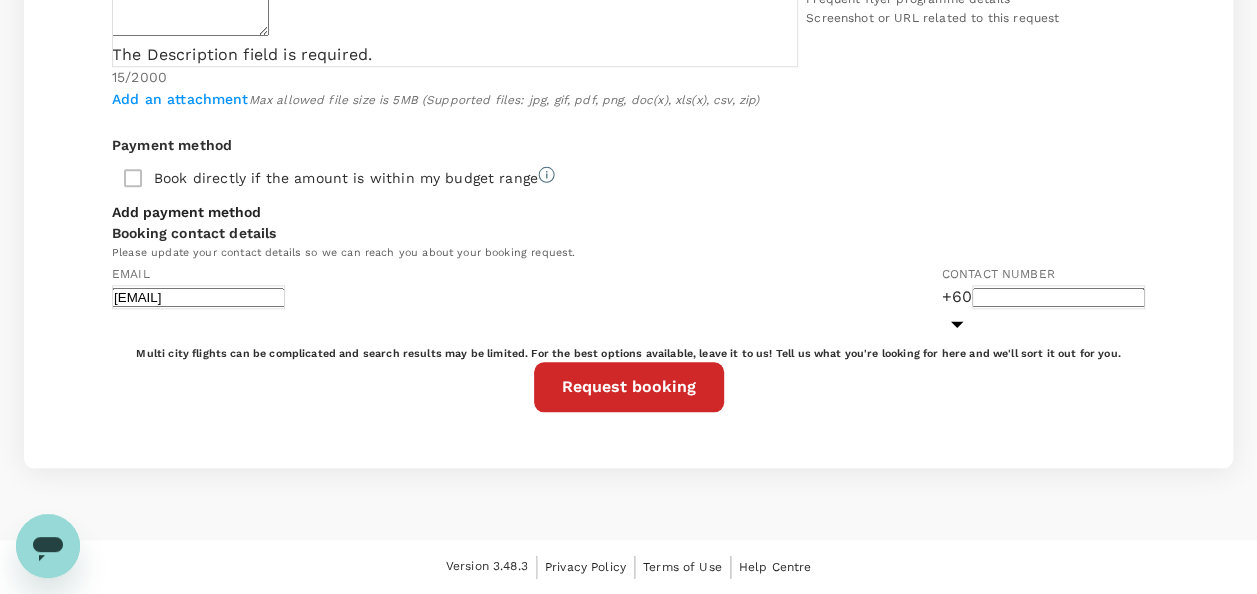 type on "Morning flight" 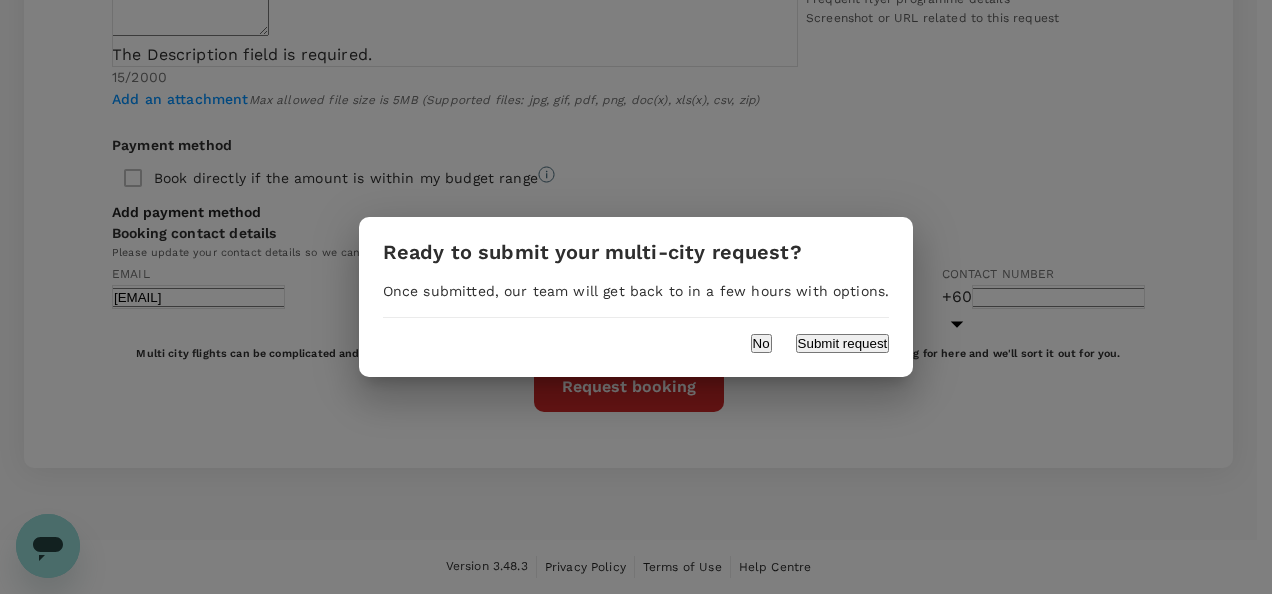 click on "No Submit request" at bounding box center (636, 335) 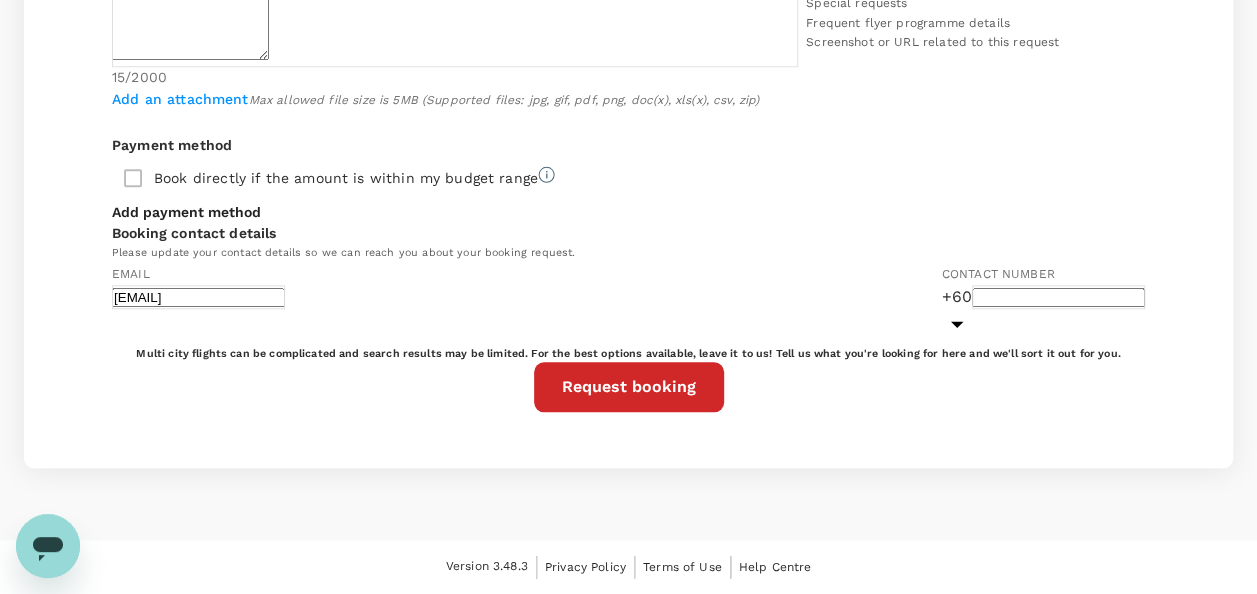 scroll, scrollTop: 78, scrollLeft: 0, axis: vertical 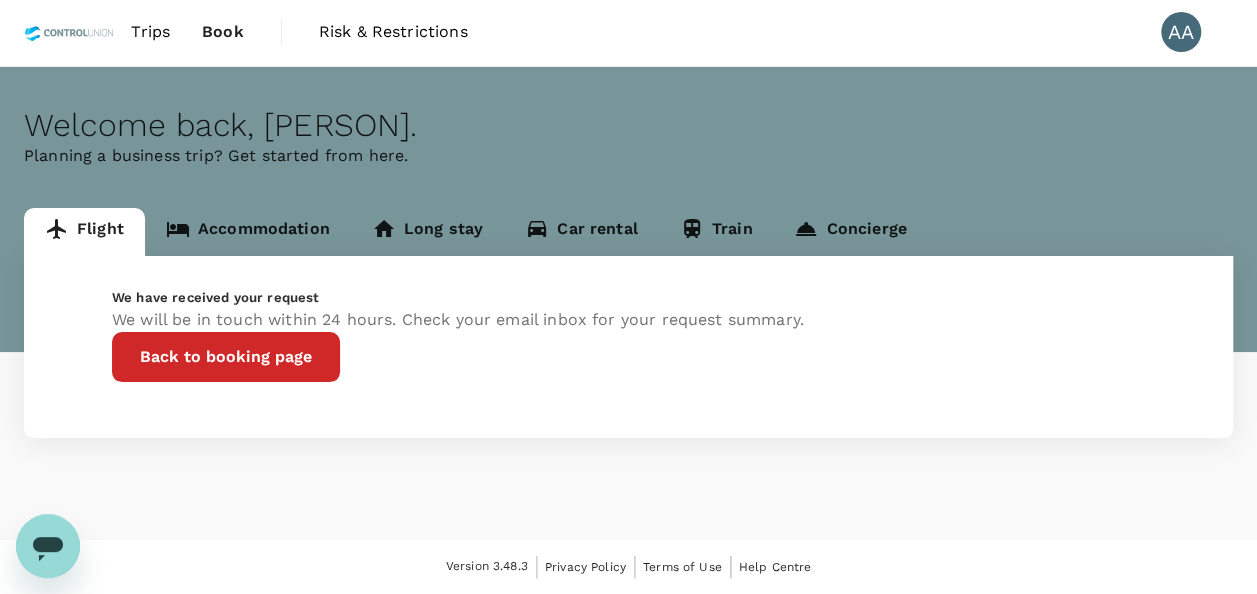 click on "Back to booking page" at bounding box center (226, 357) 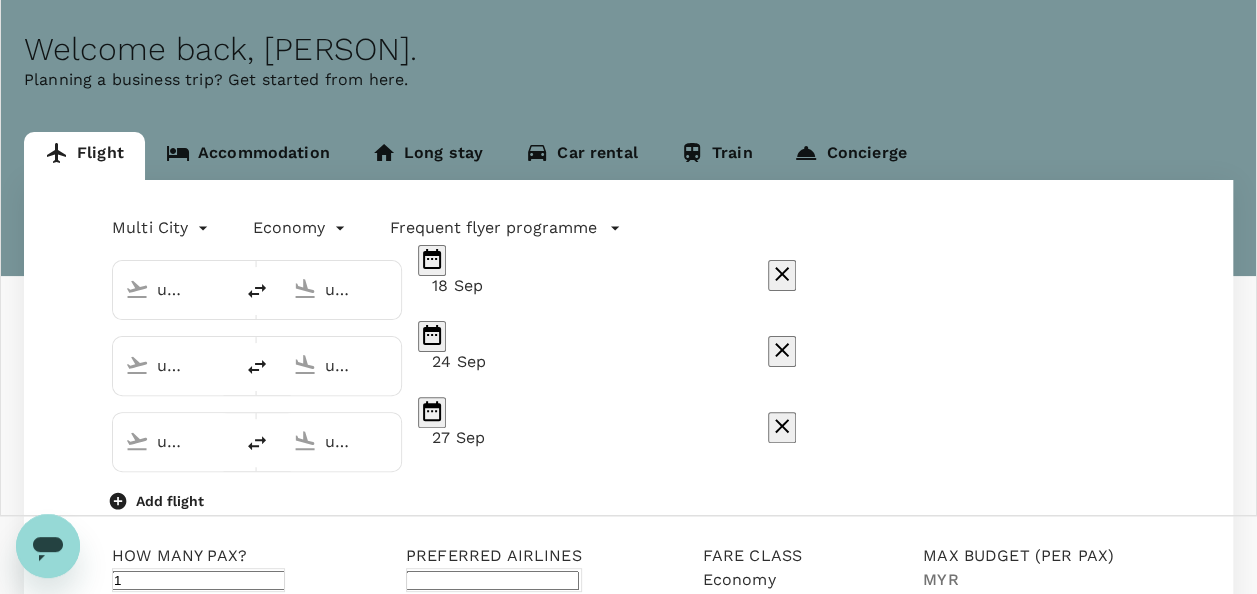 type on "Kuala Lumpur, Malaysia (any)" 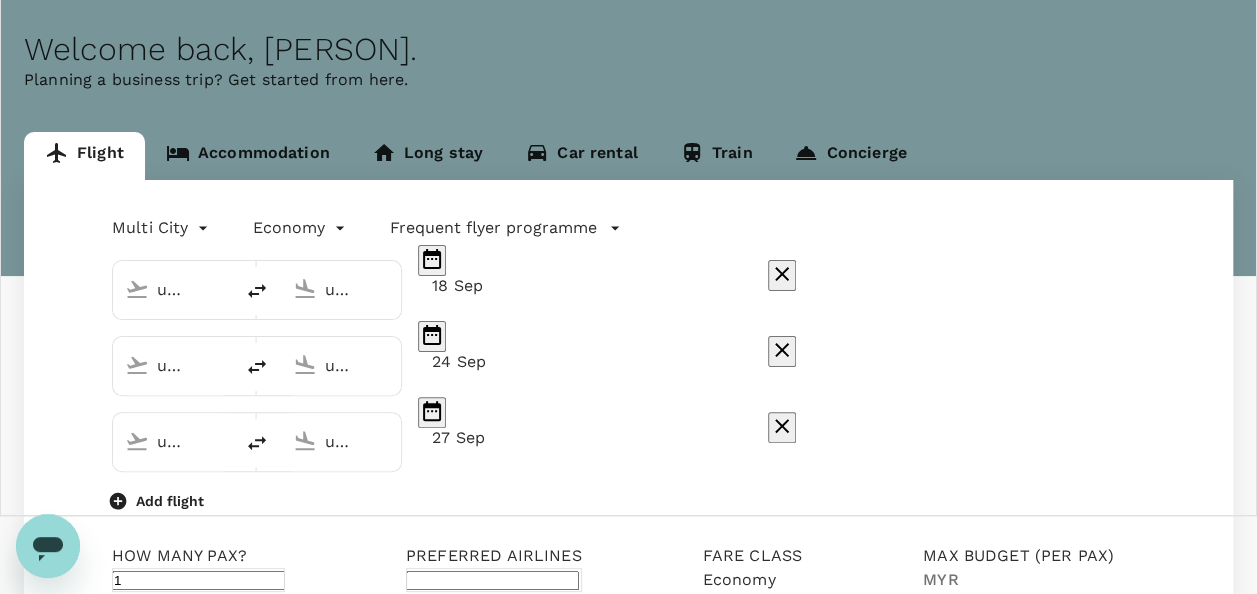 type on "[CITY], [COUNTRY] (any)" 